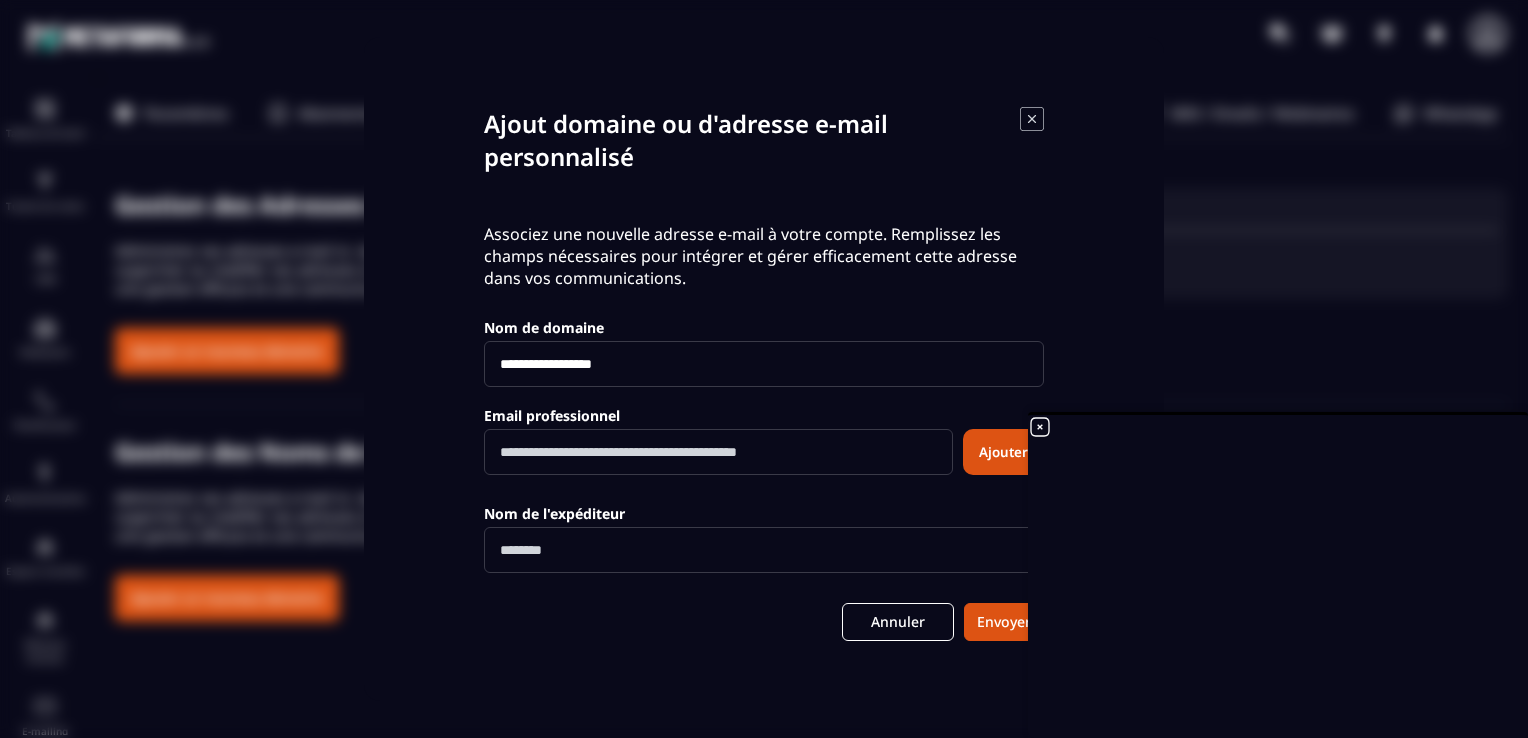 scroll, scrollTop: 0, scrollLeft: 0, axis: both 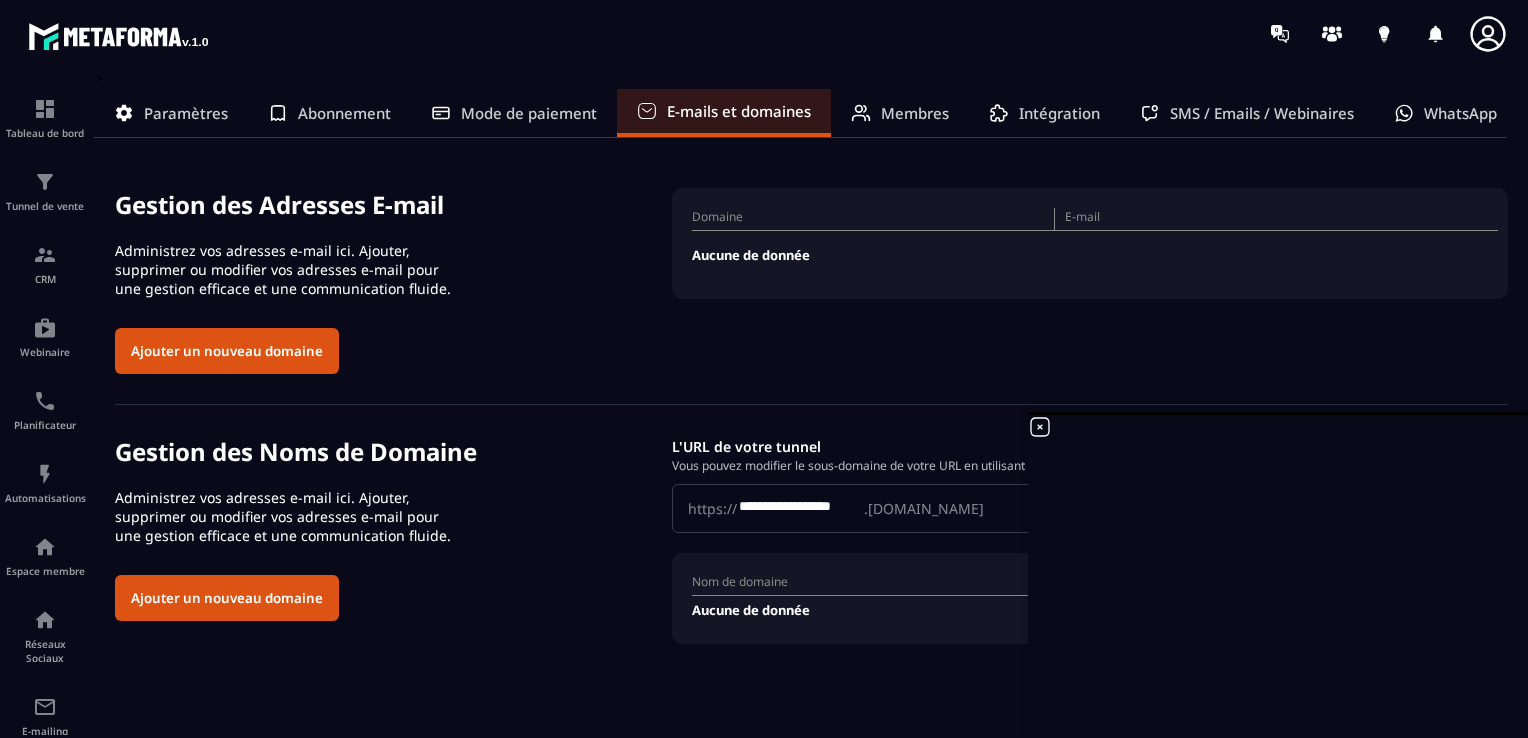 click 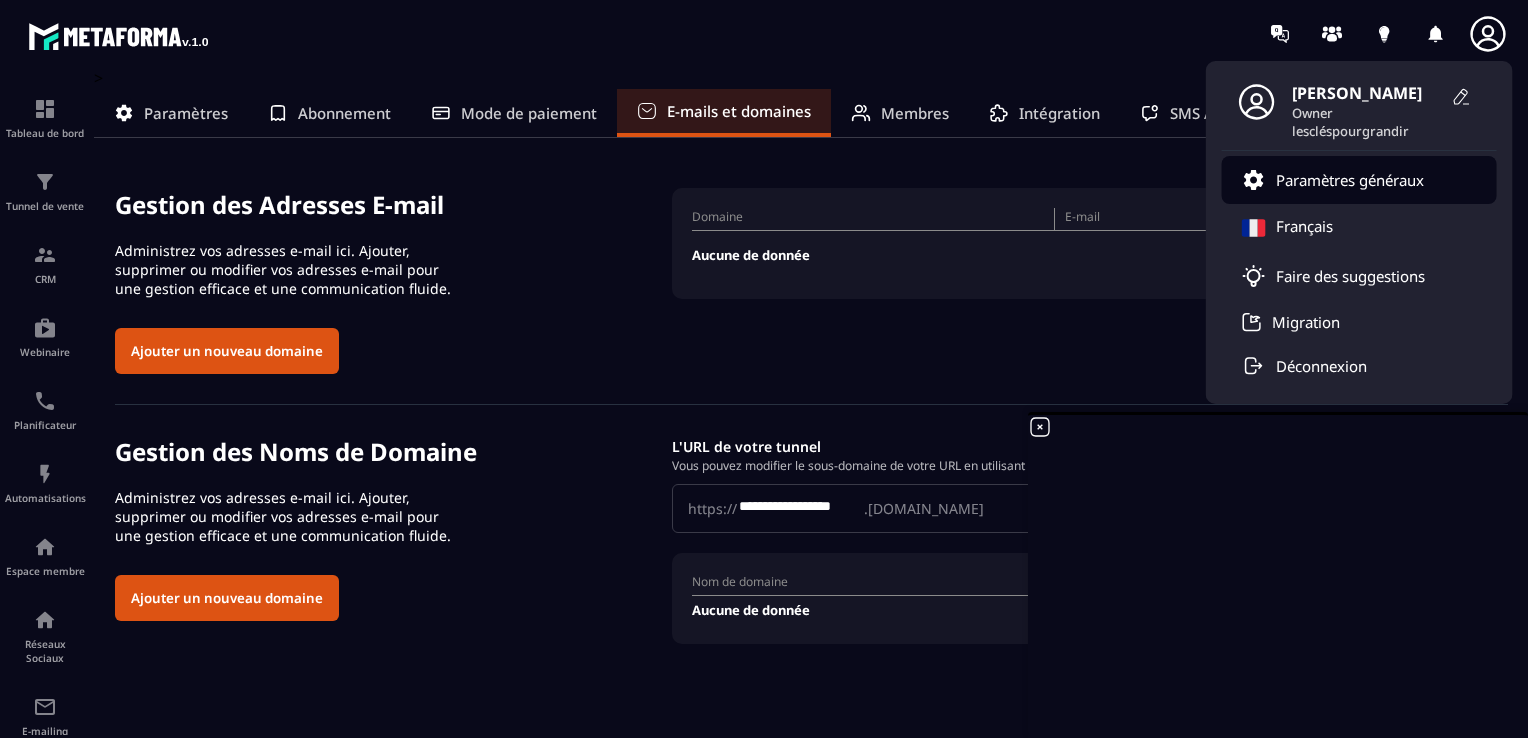 click on "Paramètres généraux" at bounding box center (1350, 180) 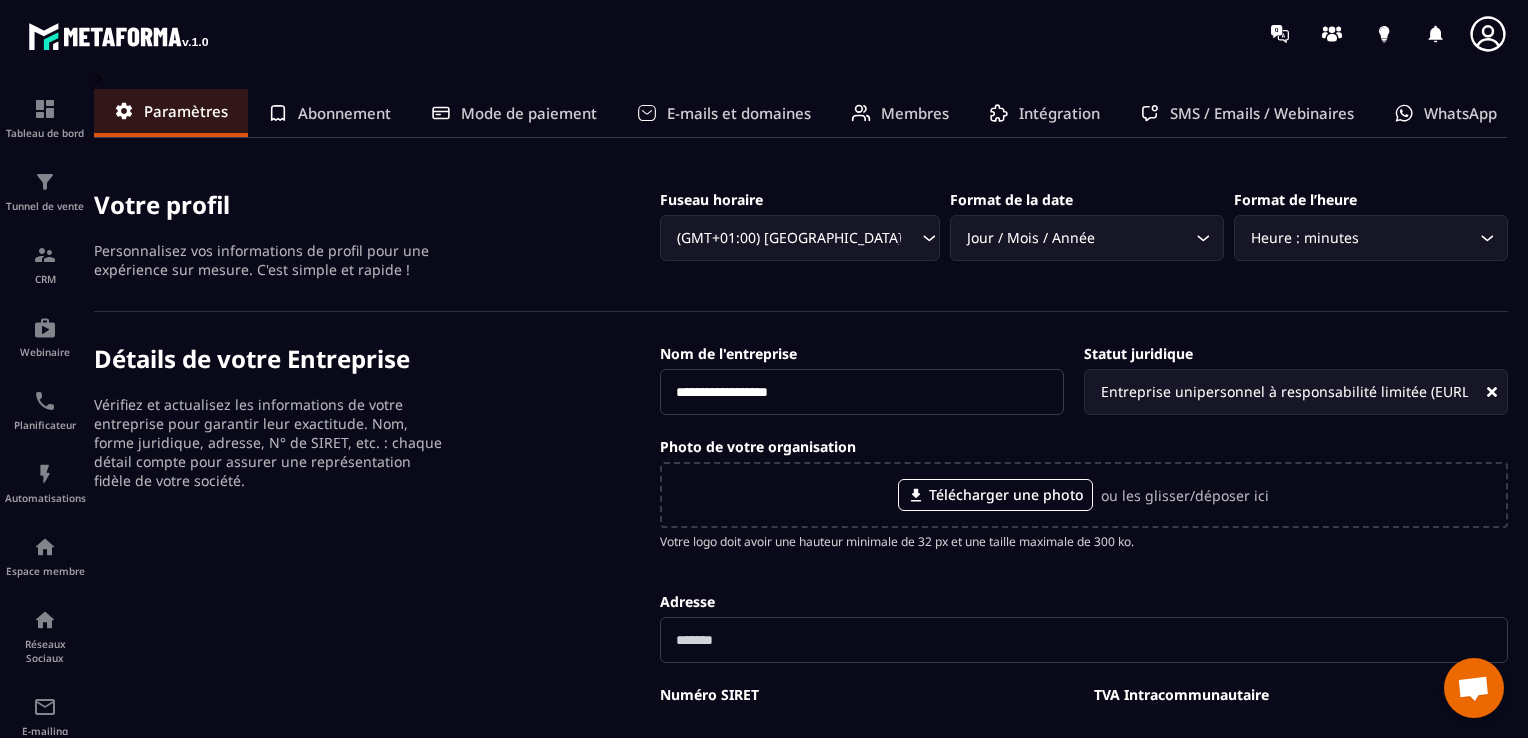 click on "Mode de paiement" at bounding box center (529, 113) 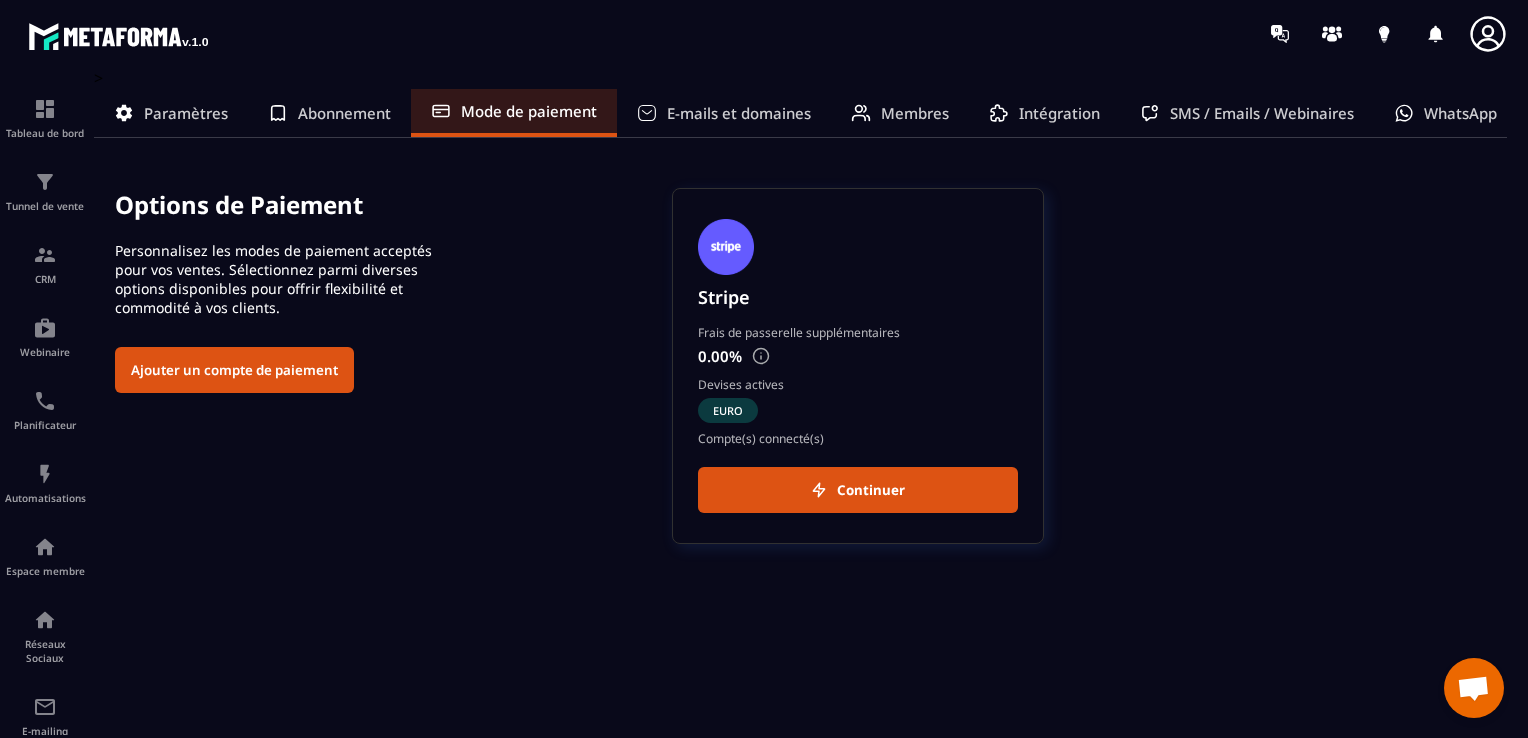 click on "Abonnement" 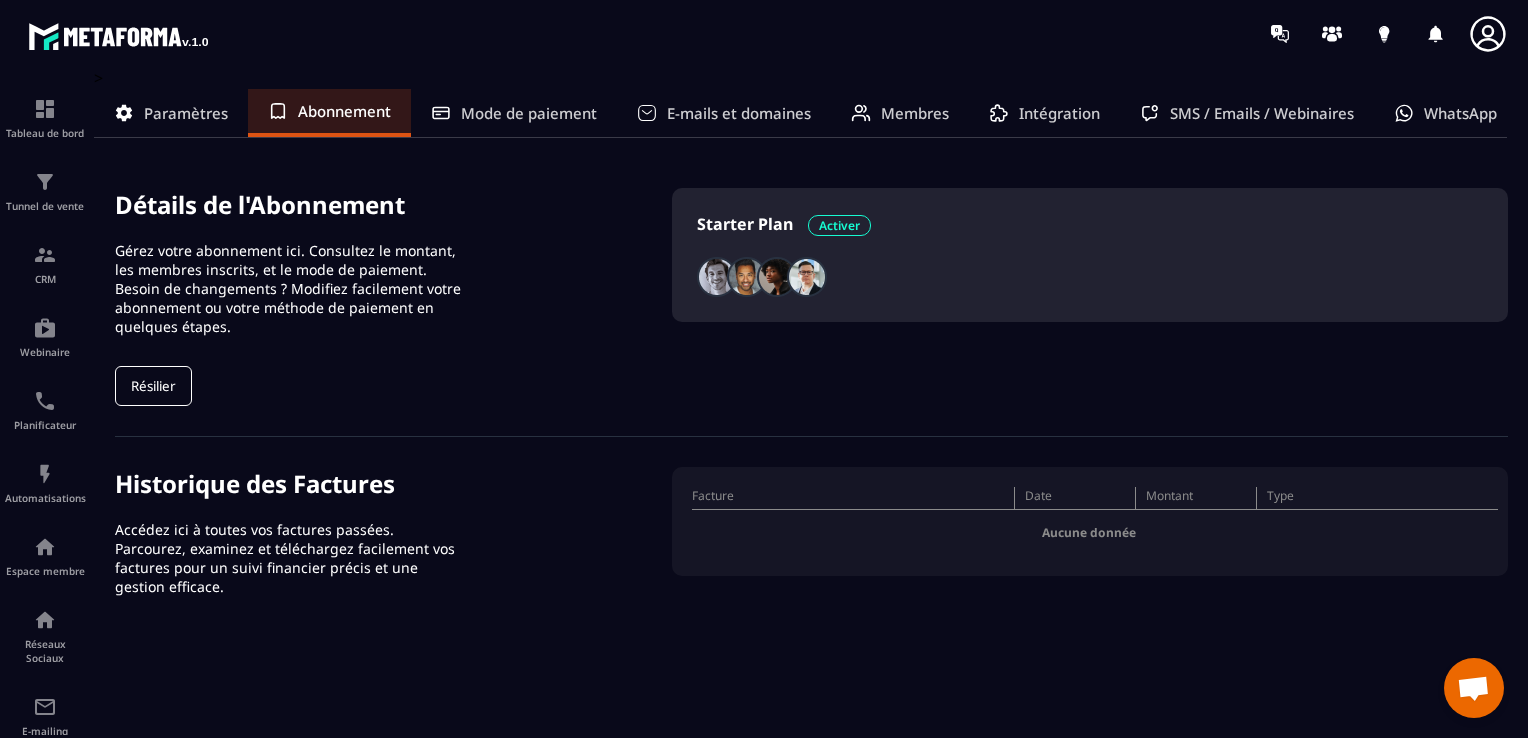 click on "Résilier" 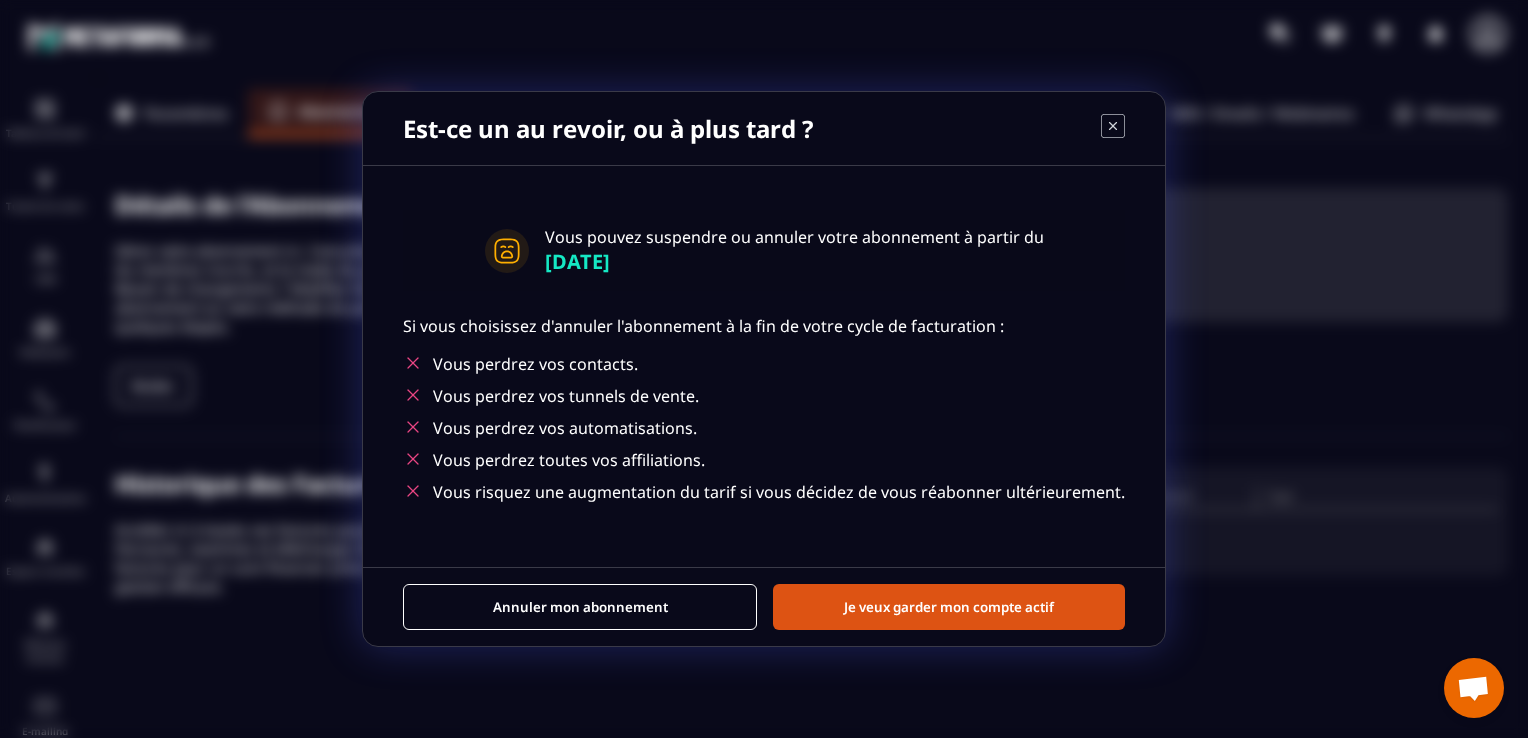 click on "Annuler mon abonnement" at bounding box center (580, 607) 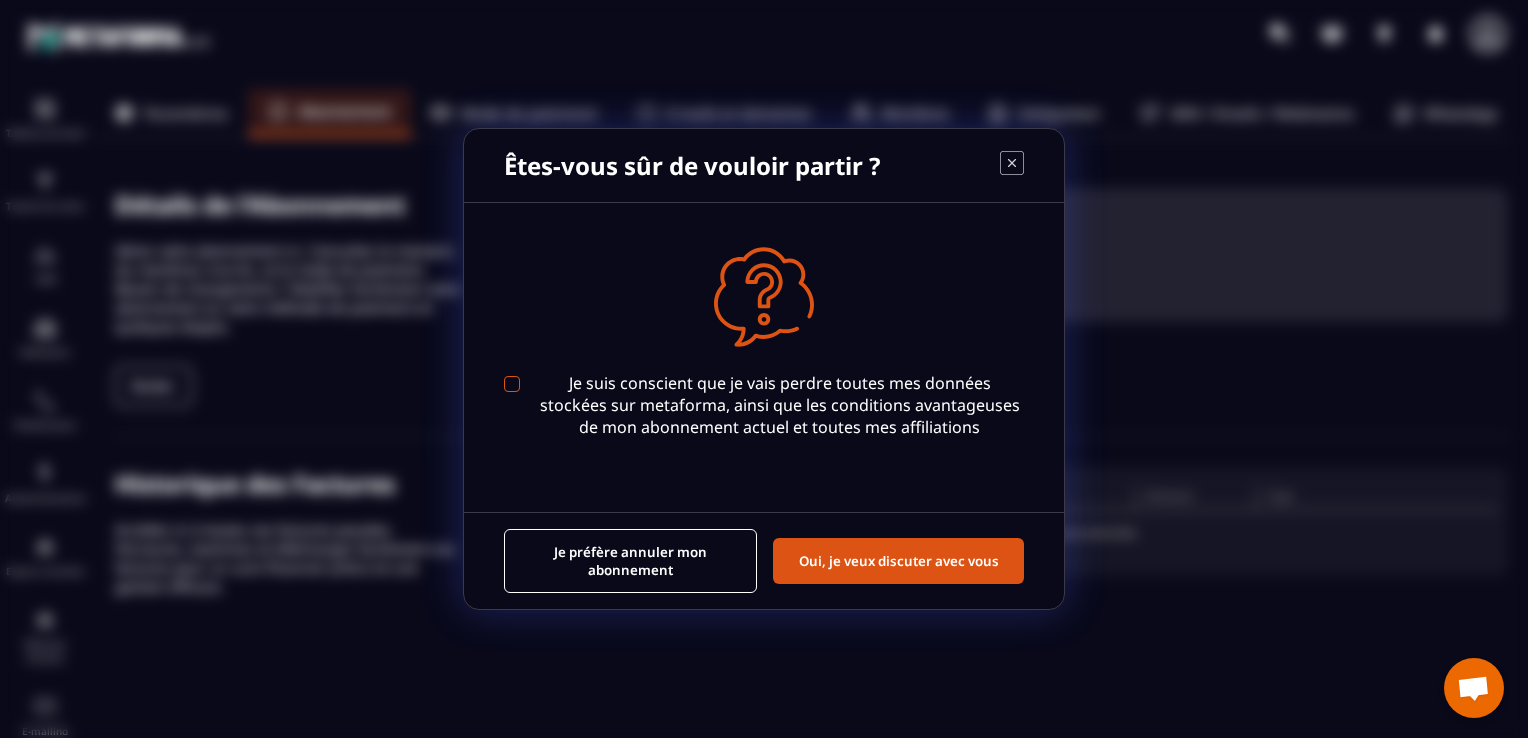 click at bounding box center (512, 384) 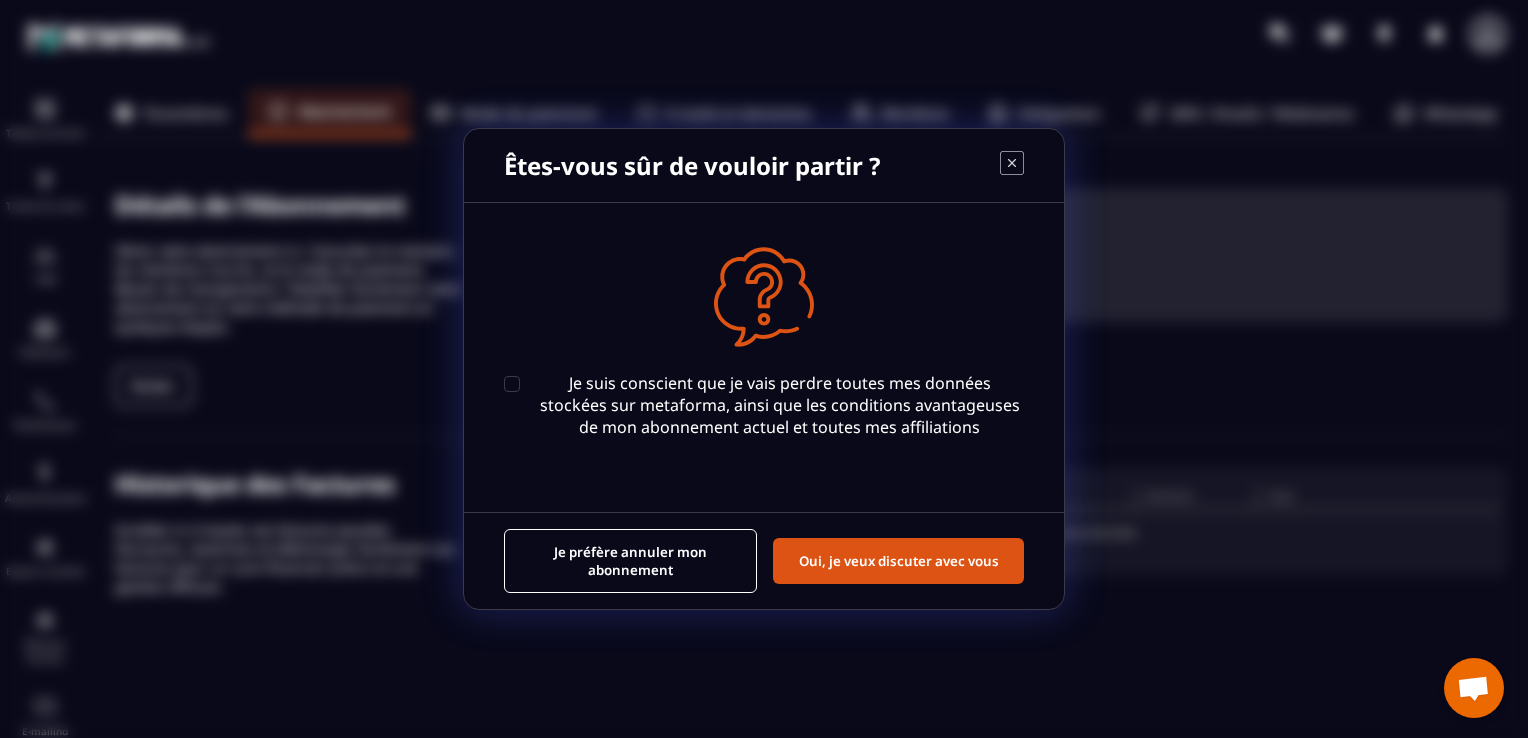 click on "Je préfère annuler mon abonnement" at bounding box center [630, 561] 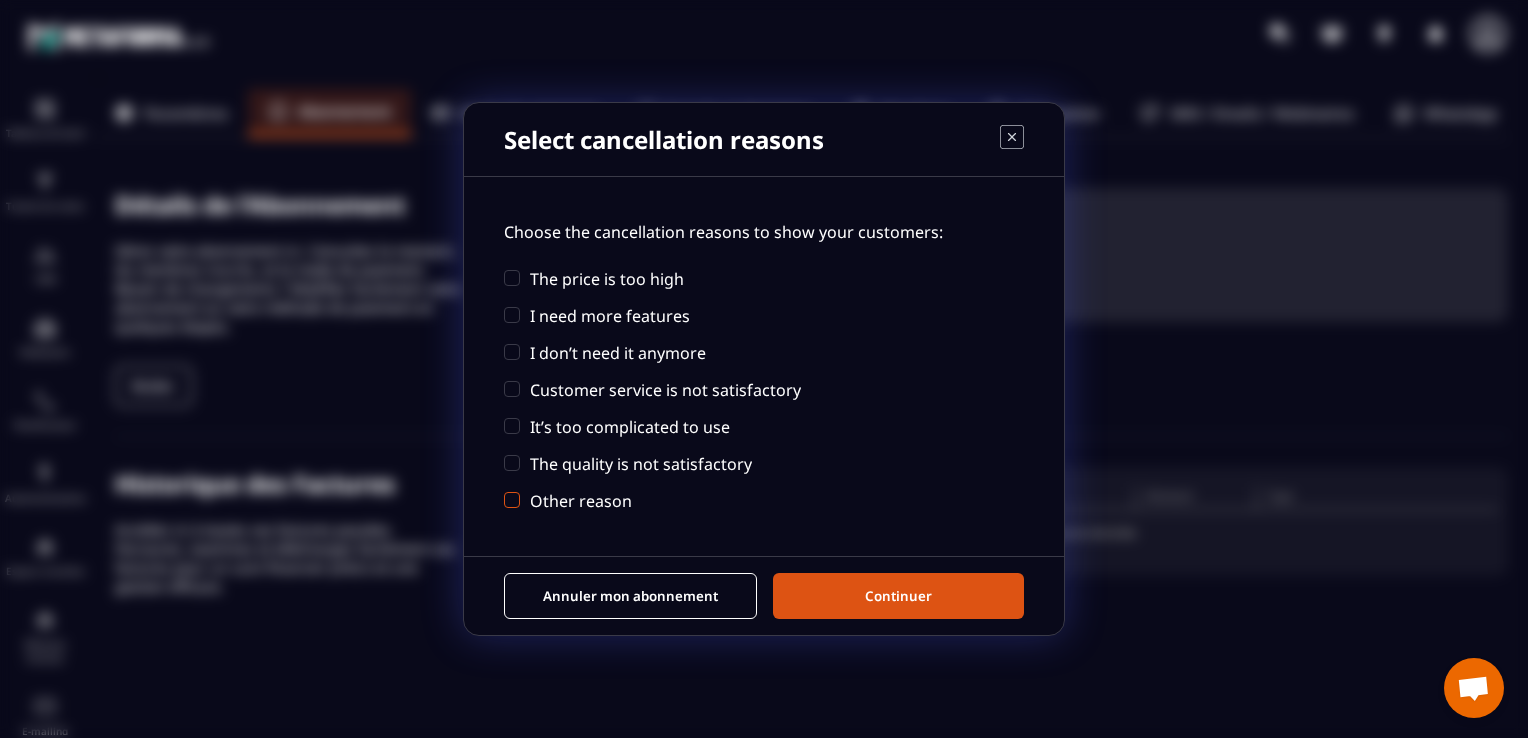 click on "Other reason" at bounding box center (581, 501) 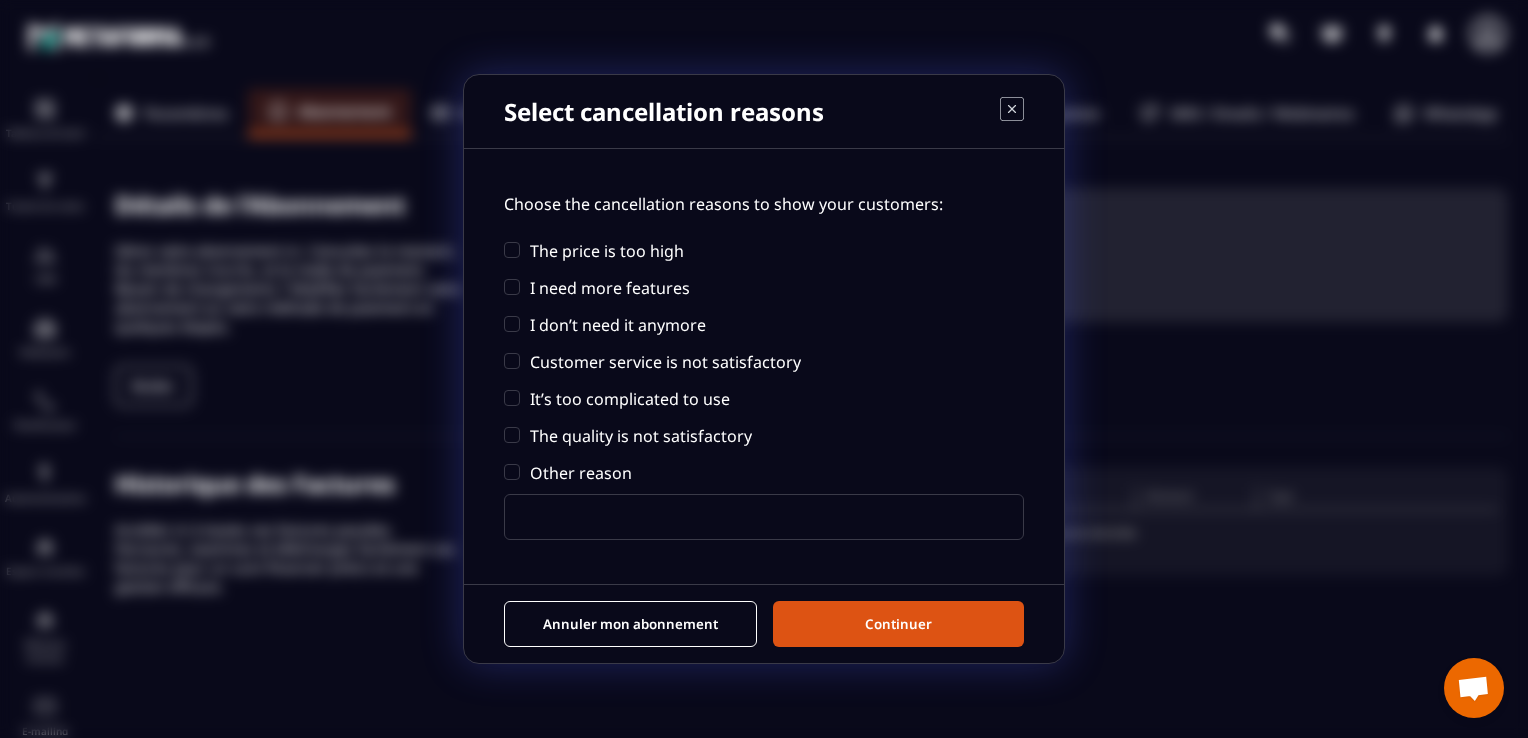 click on "Continuer" at bounding box center (898, 624) 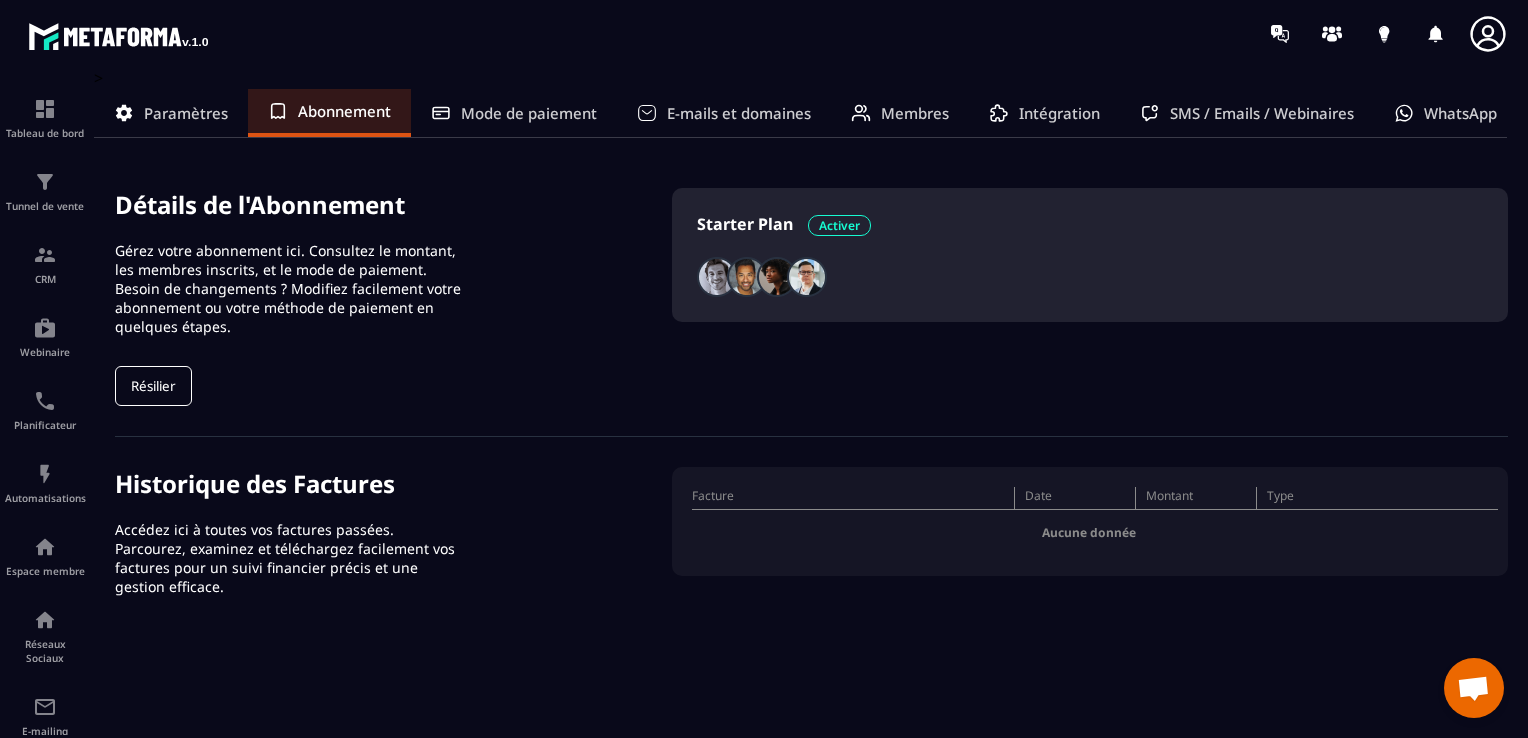 click on "Résilier" 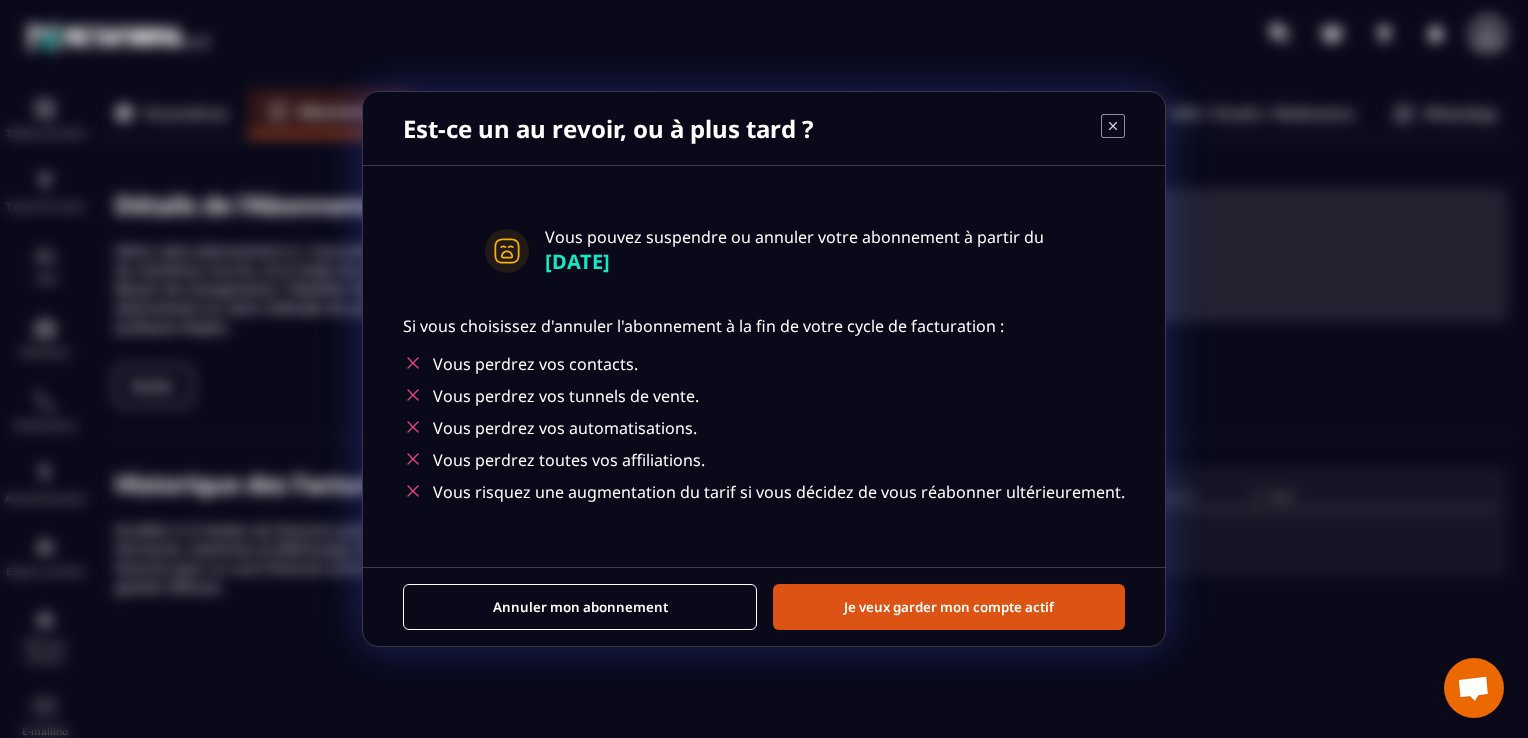 click on "Annuler mon abonnement" at bounding box center [580, 607] 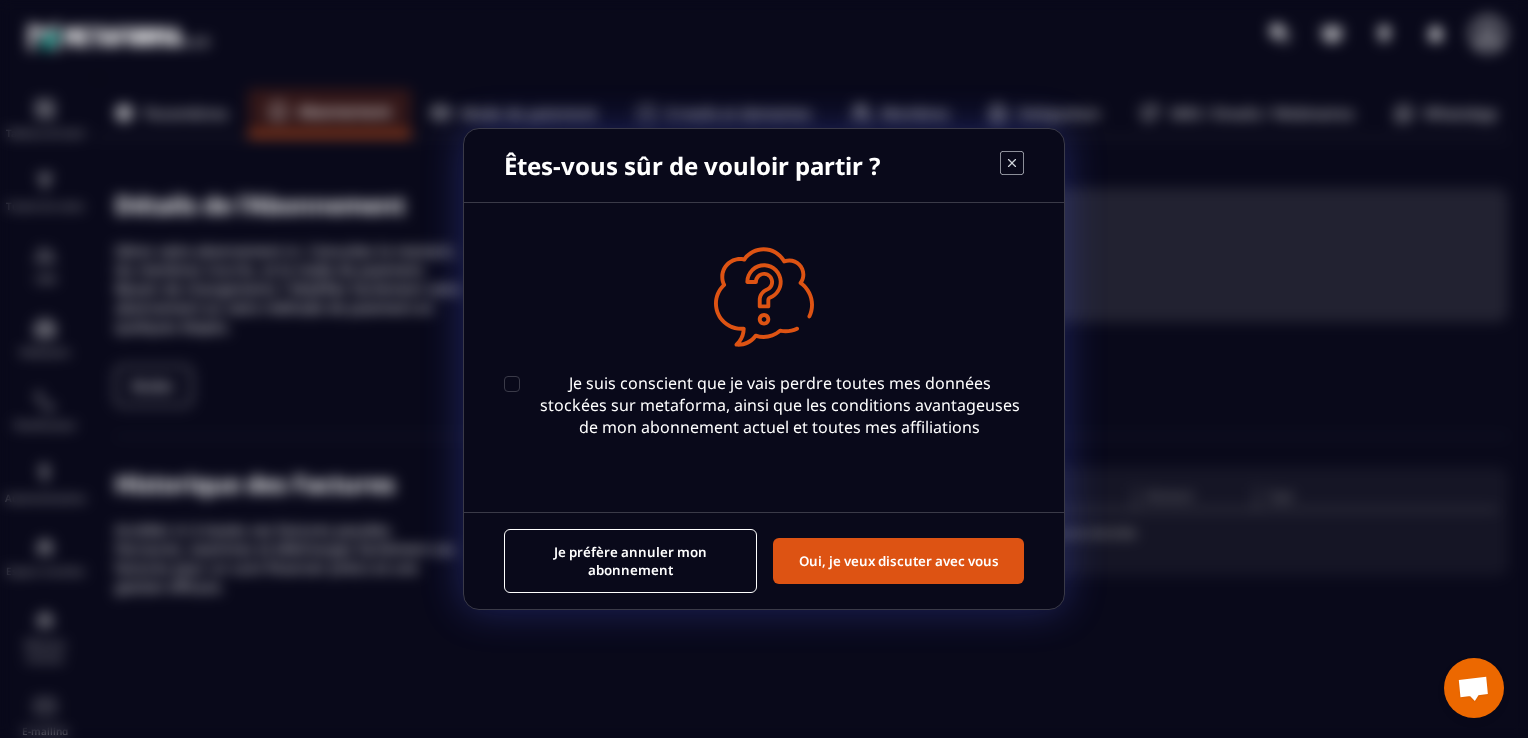 click on "Je suis conscient que je vais perdre toutes mes données stockées sur metaforma, ainsi que les conditions avantageuses de mon abonnement actuel et toutes mes affiliations" at bounding box center [764, 405] 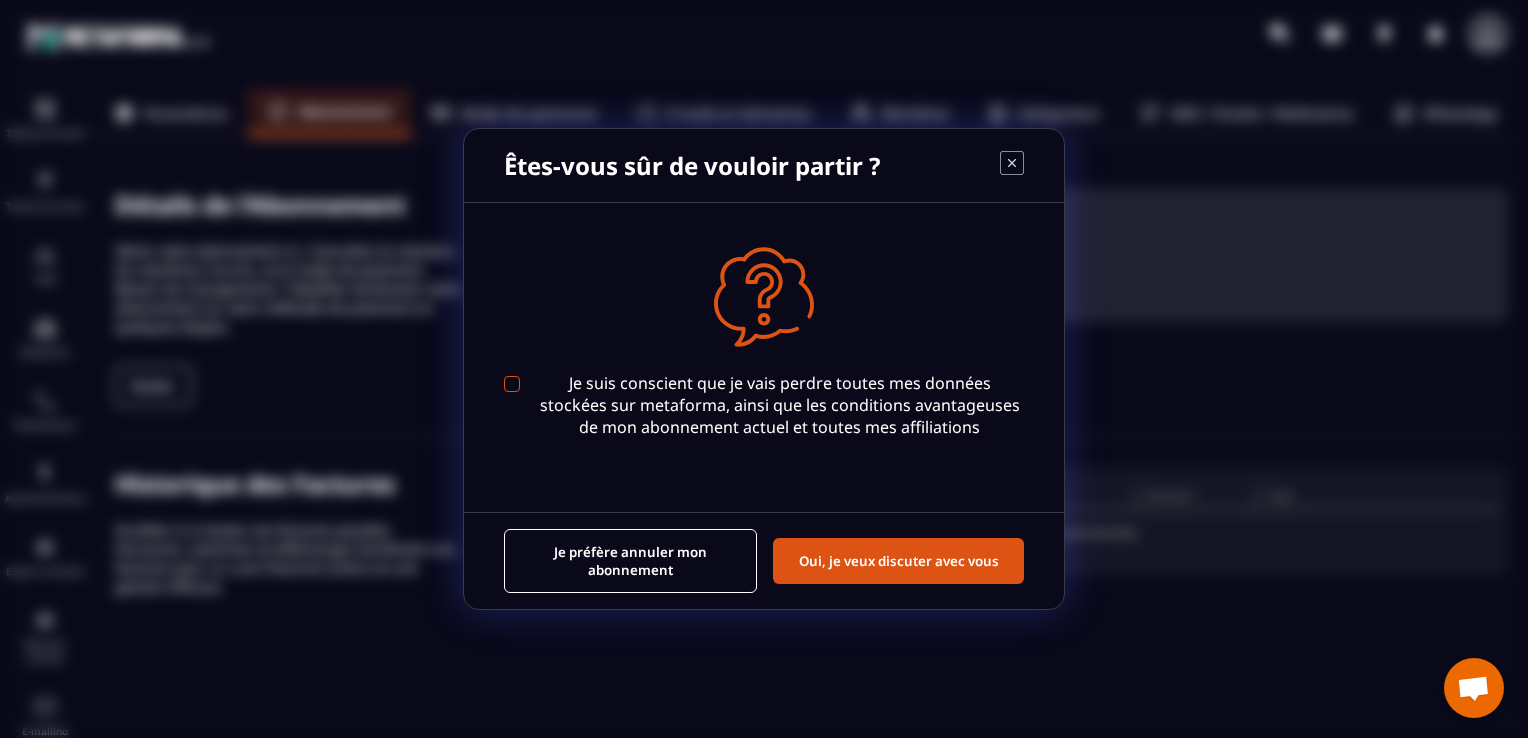 click at bounding box center (512, 384) 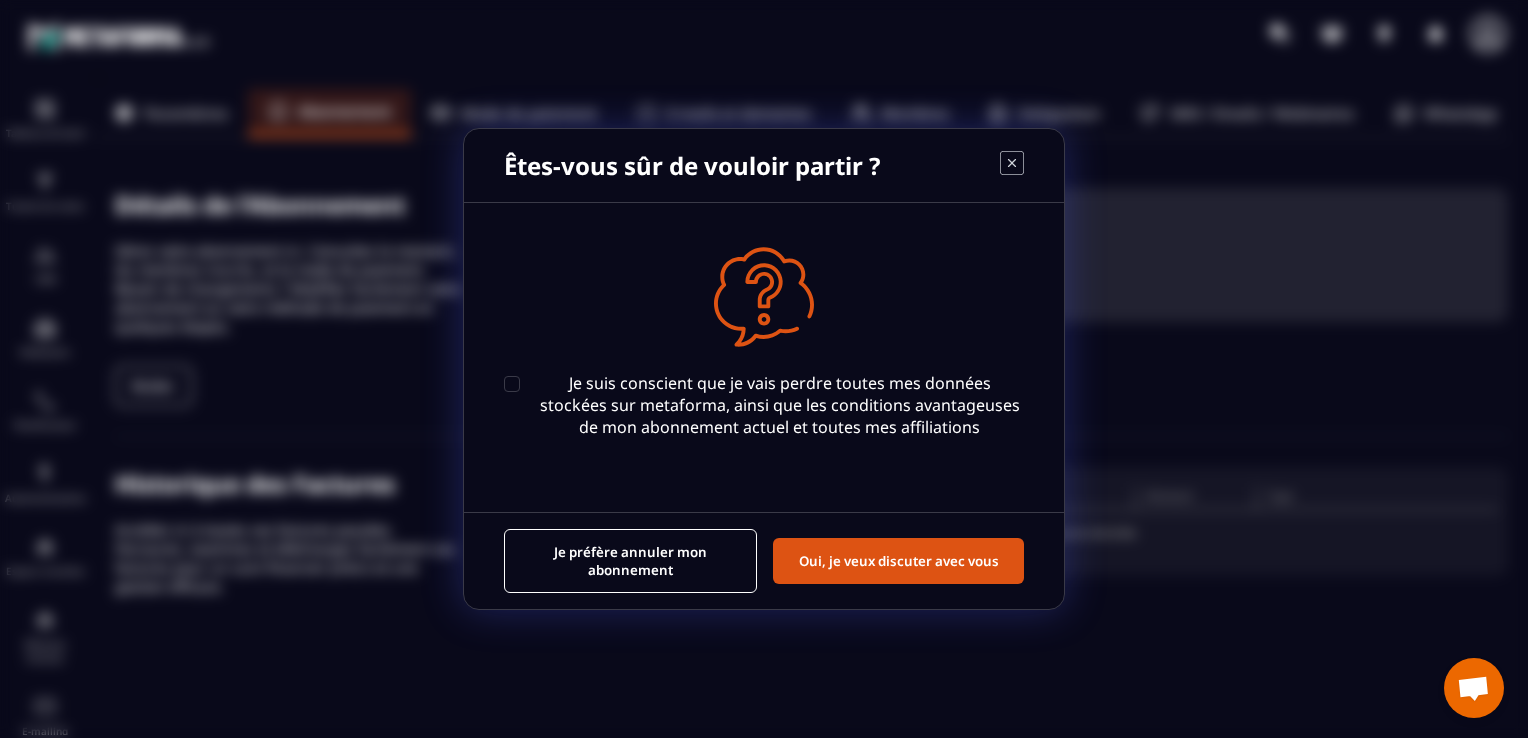 click on "Je préfère annuler mon abonnement" at bounding box center [630, 561] 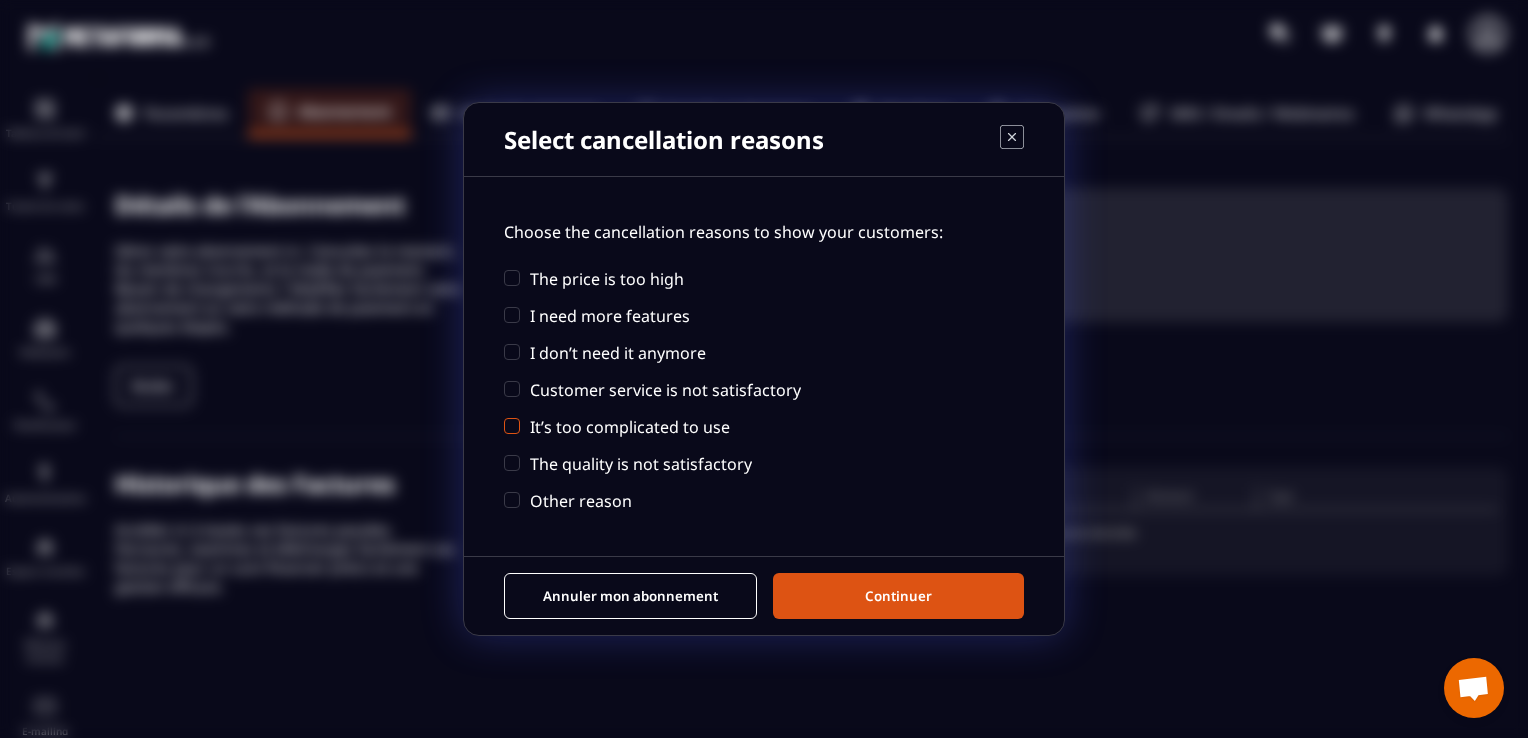 click at bounding box center [512, 426] 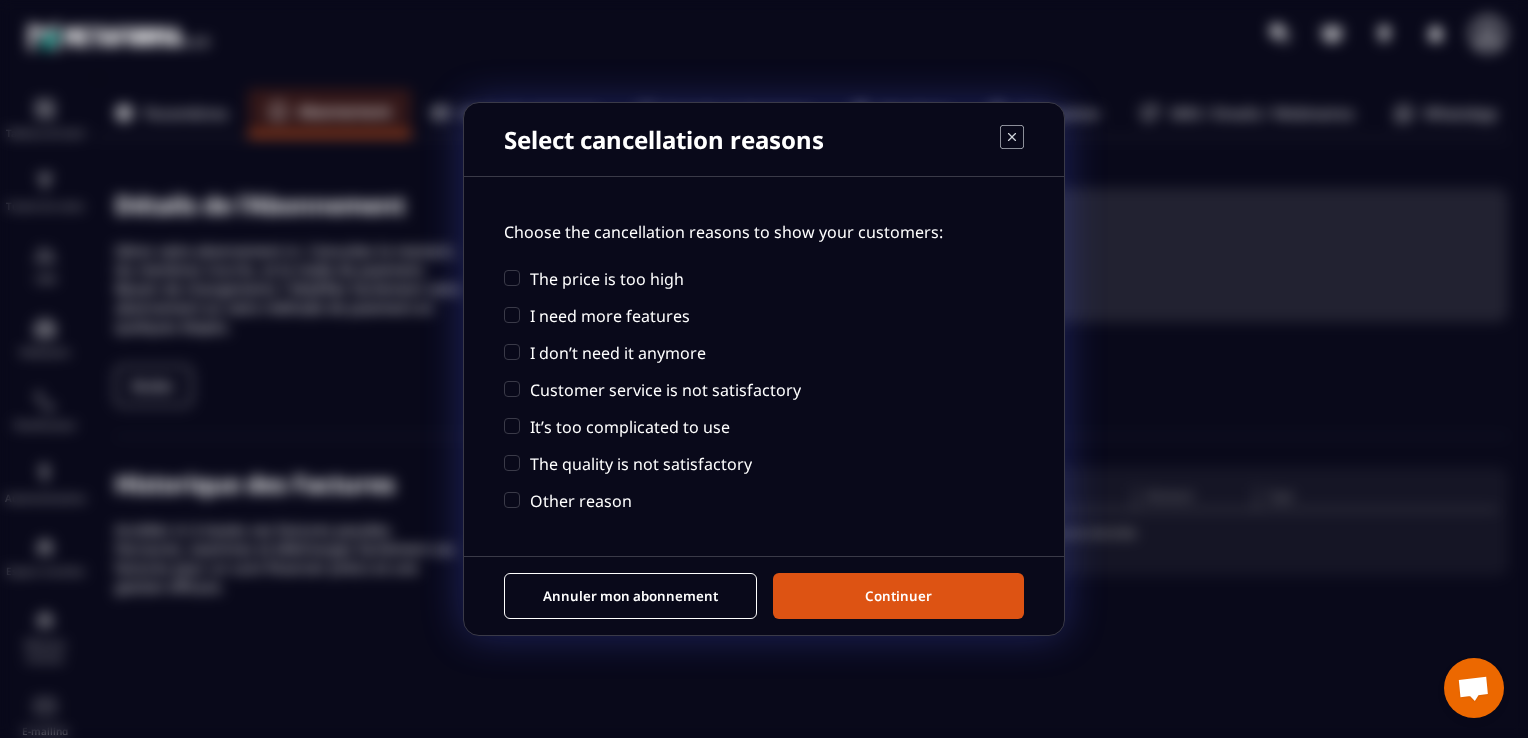 click on "Continuer" at bounding box center [898, 596] 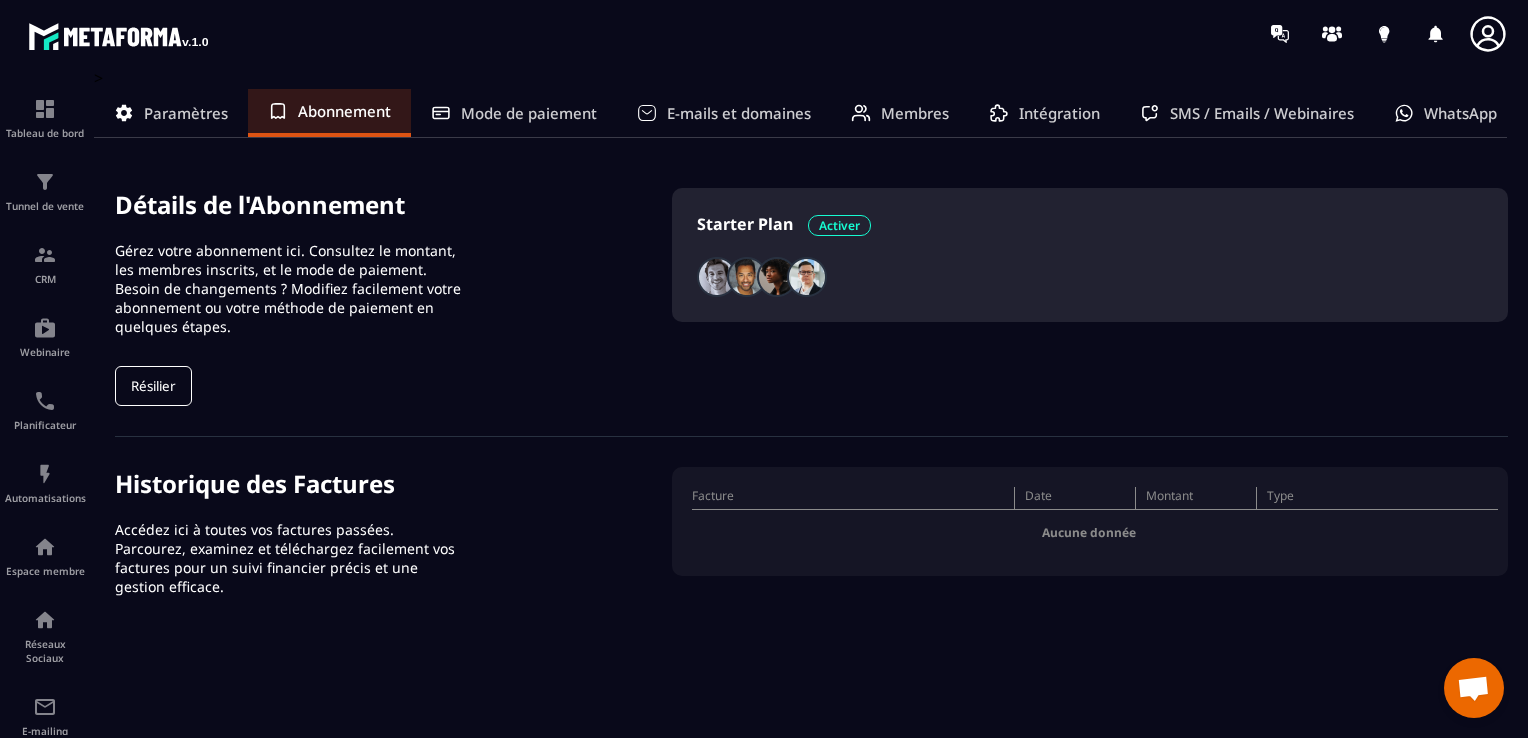 click on "Résilier" 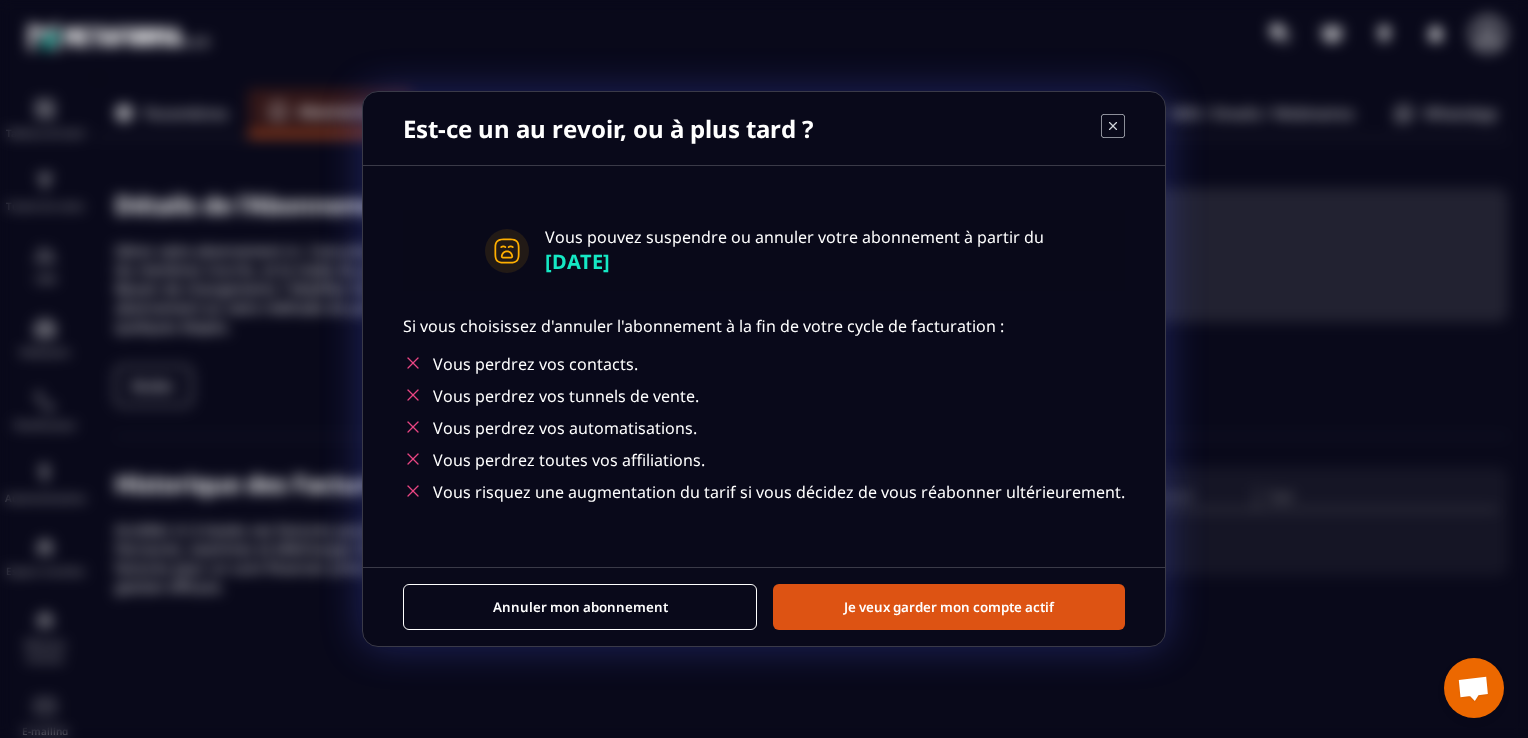 click on "Annuler mon abonnement" at bounding box center [580, 607] 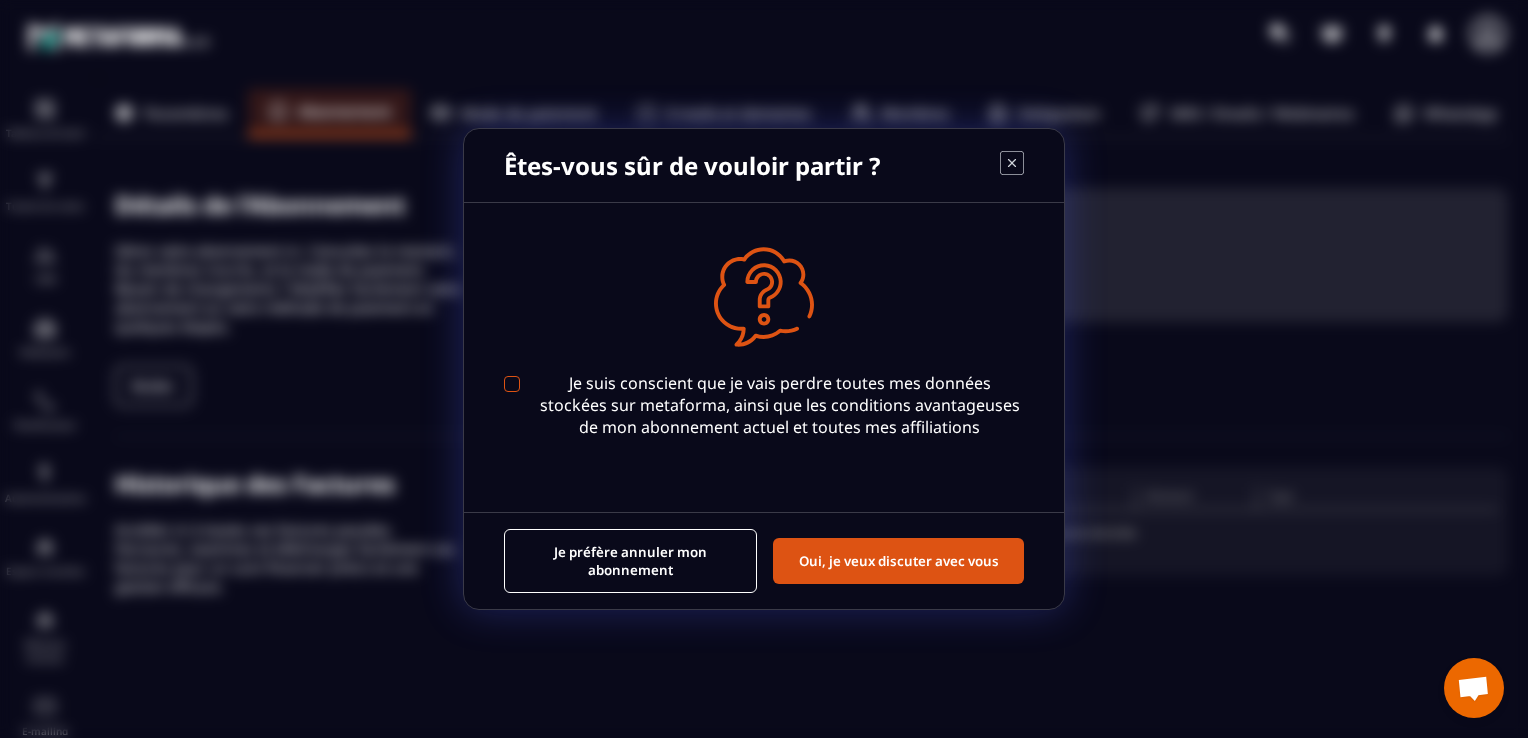 click at bounding box center (512, 384) 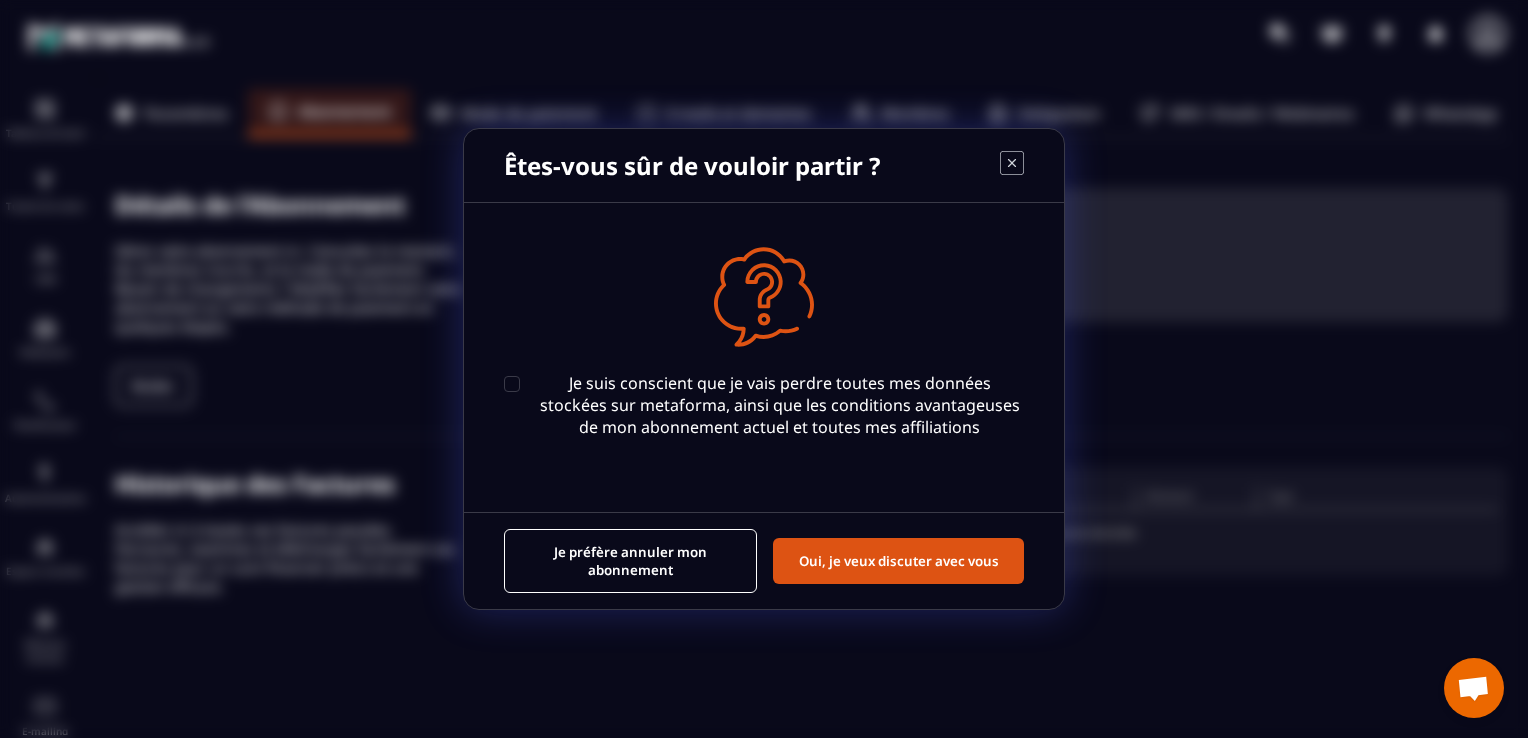 click on "Je préfère annuler mon abonnement" at bounding box center (630, 561) 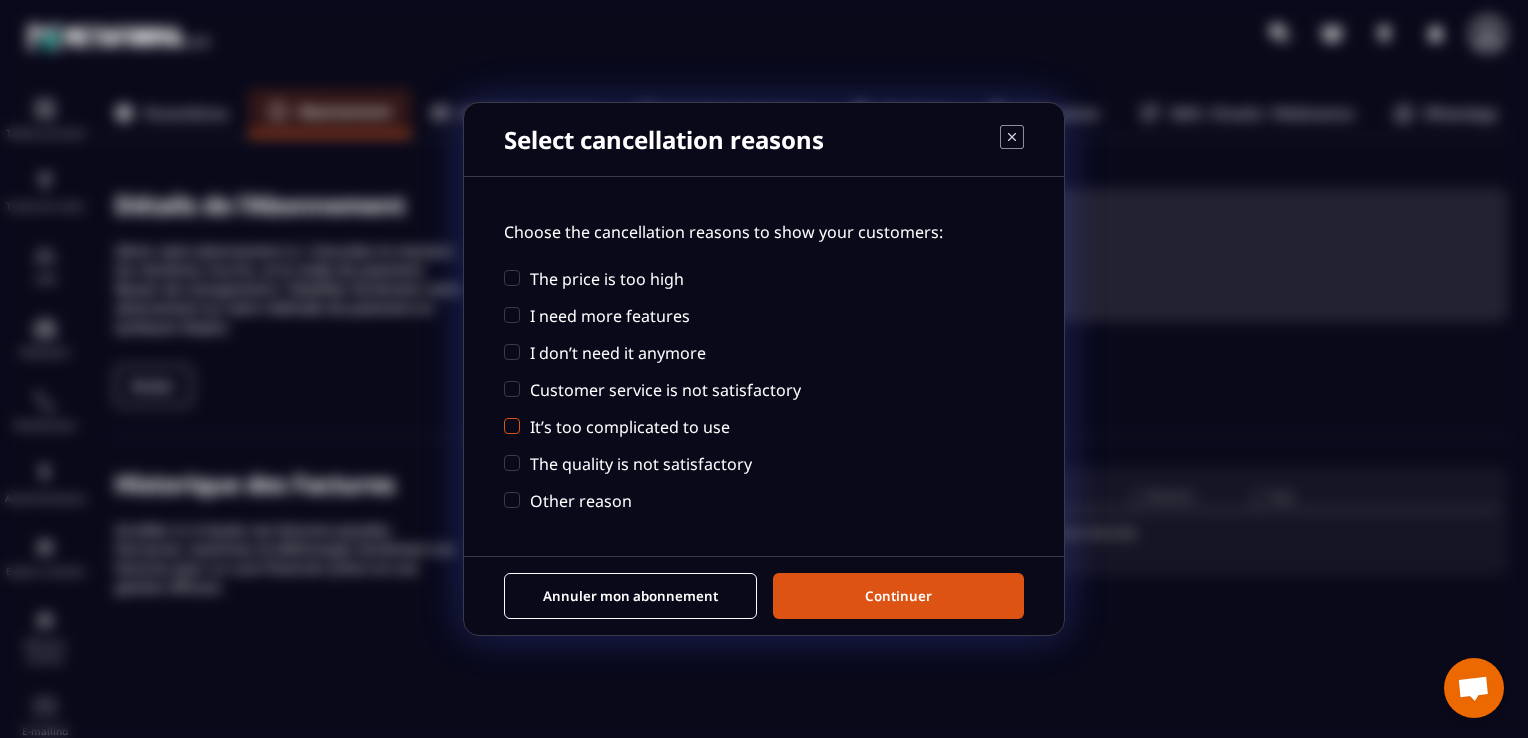 click on "It’s too complicated to use" at bounding box center [617, 427] 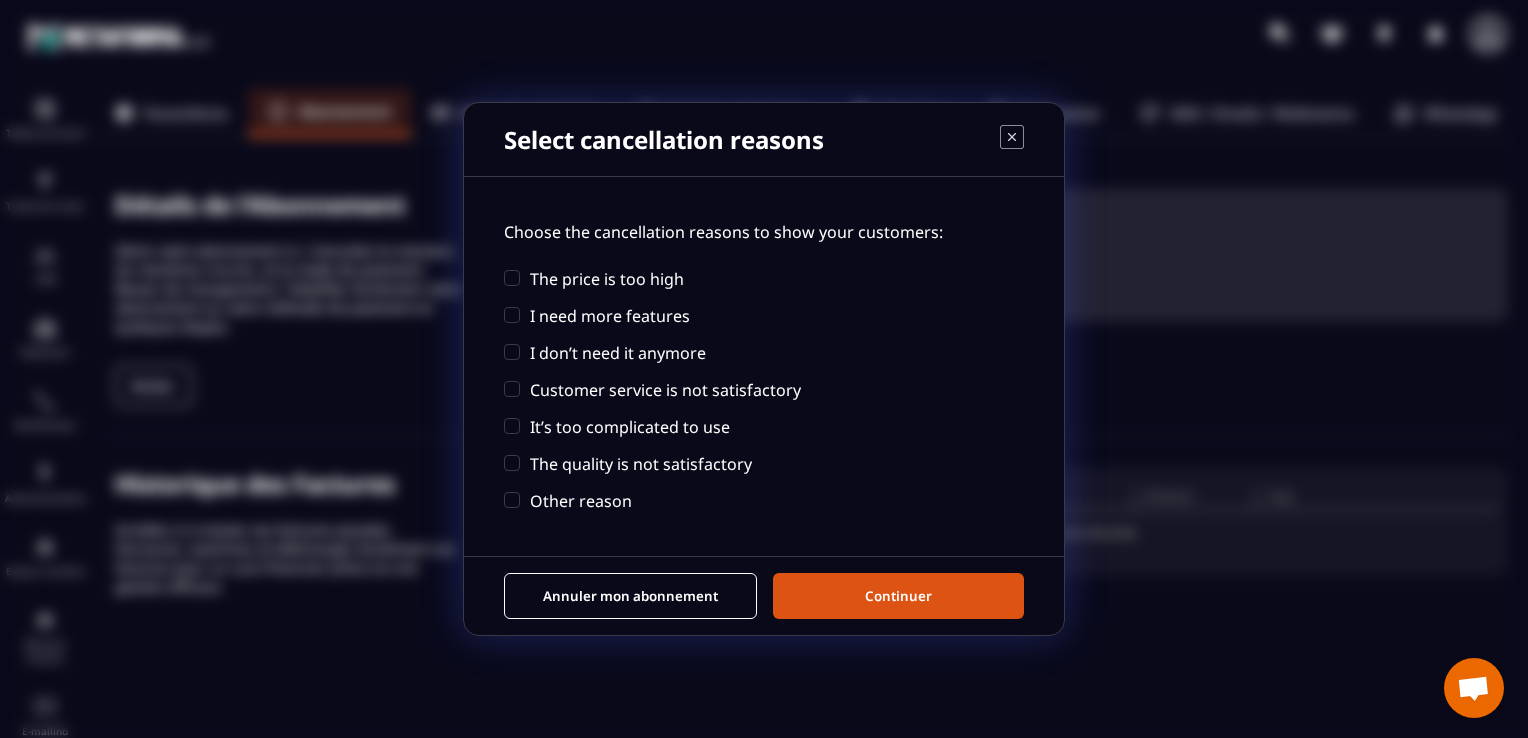click on "Annuler mon abonnement" at bounding box center (630, 596) 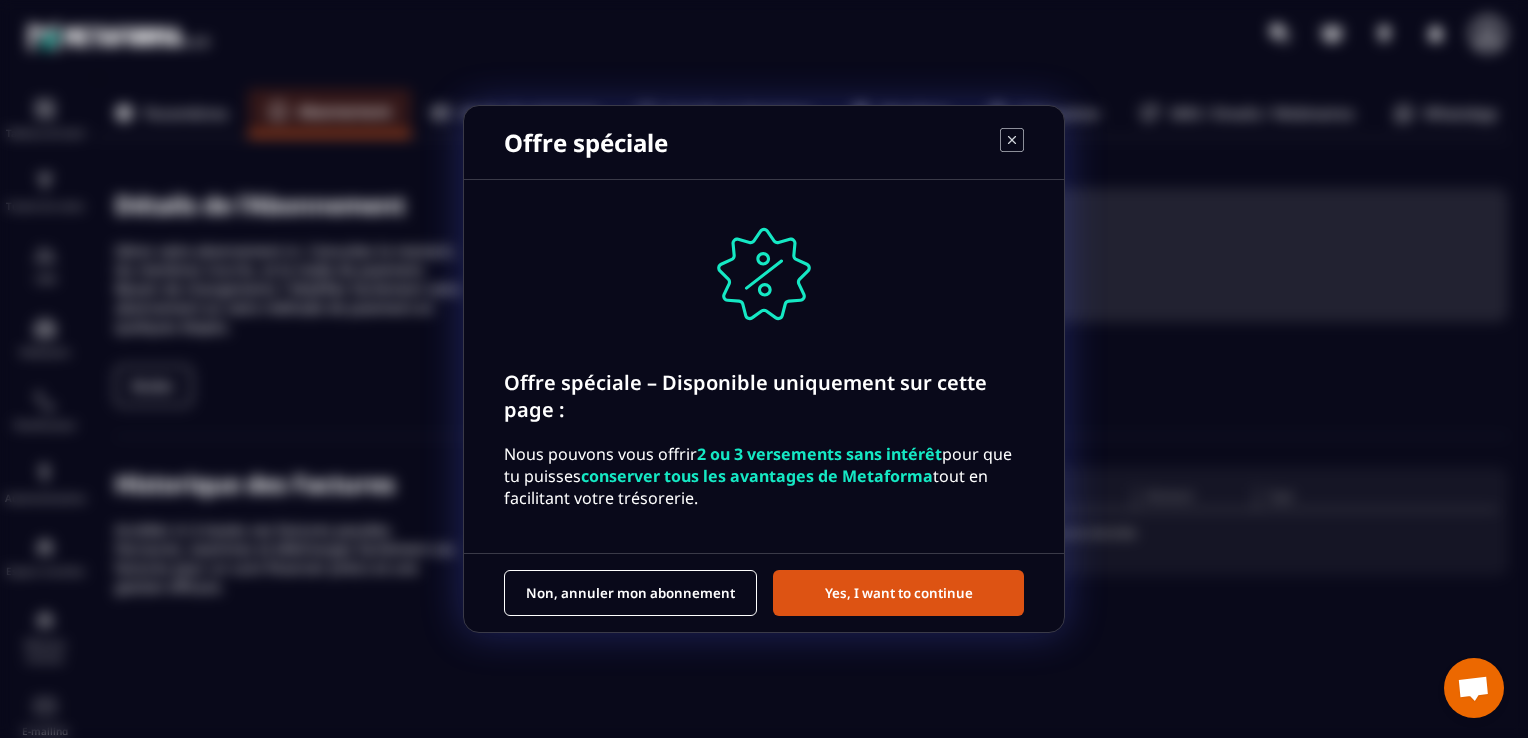 click on "Non, annuler mon abonnement" at bounding box center [630, 593] 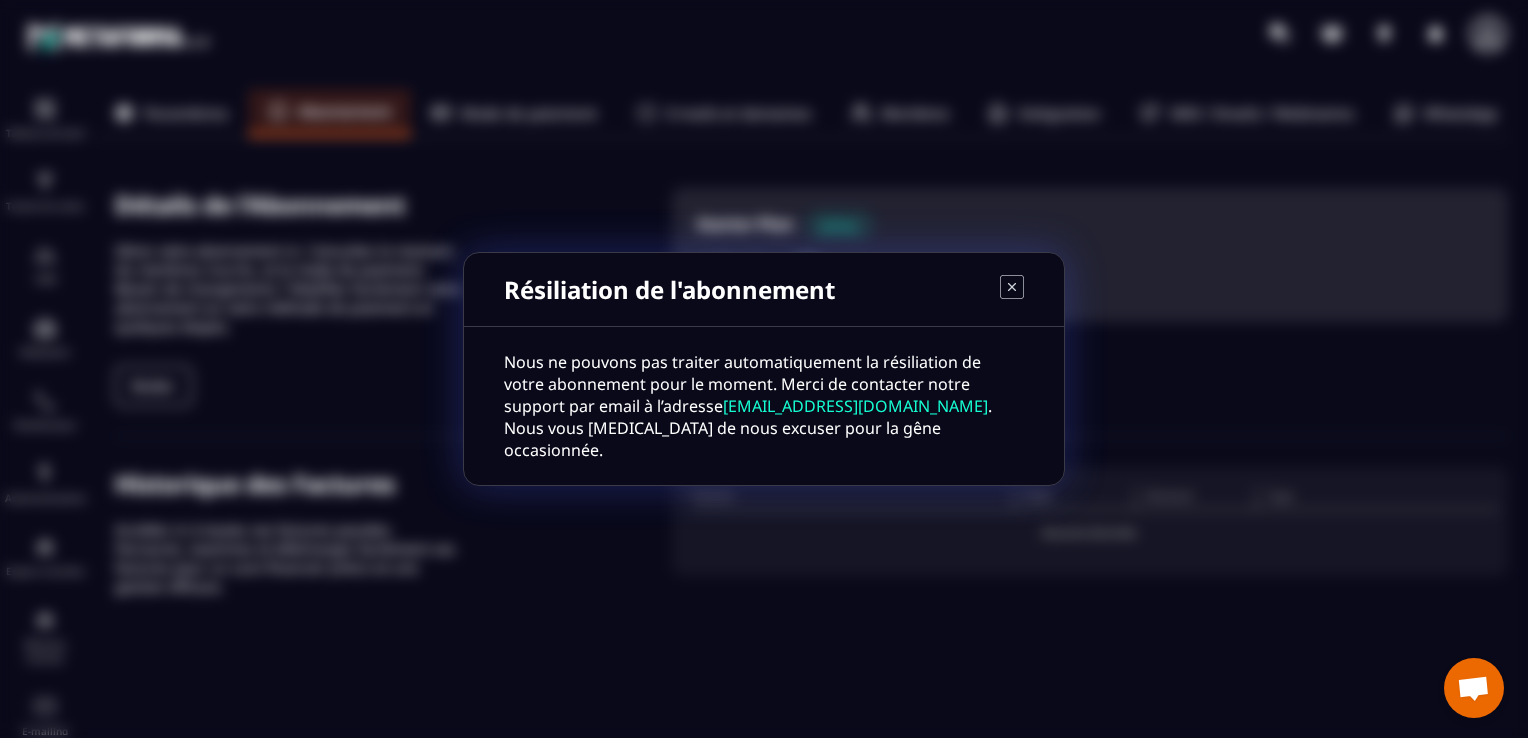 click on "[EMAIL_ADDRESS][DOMAIN_NAME]" at bounding box center (855, 406) 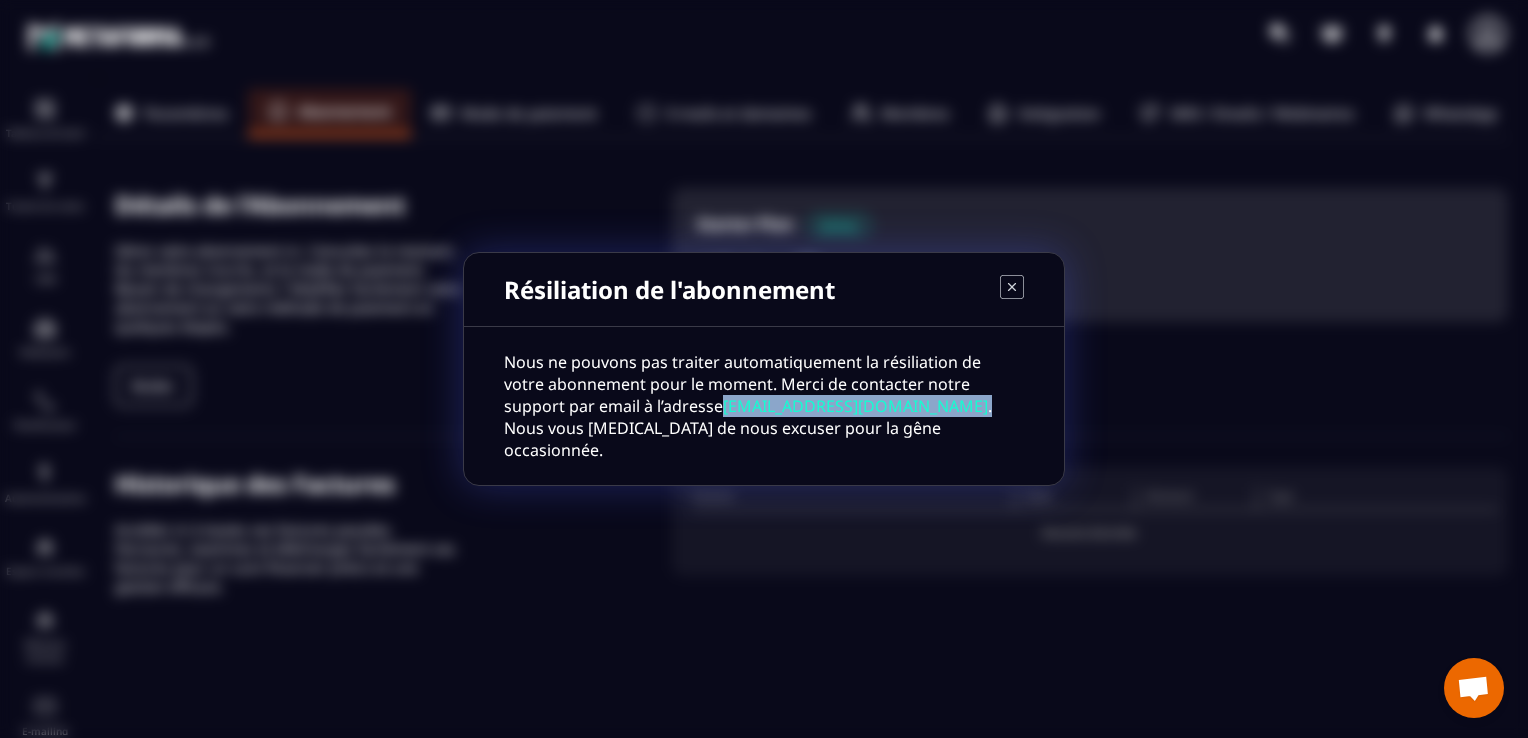 drag, startPoint x: 805, startPoint y: 414, endPoint x: 631, endPoint y: 421, distance: 174.14075 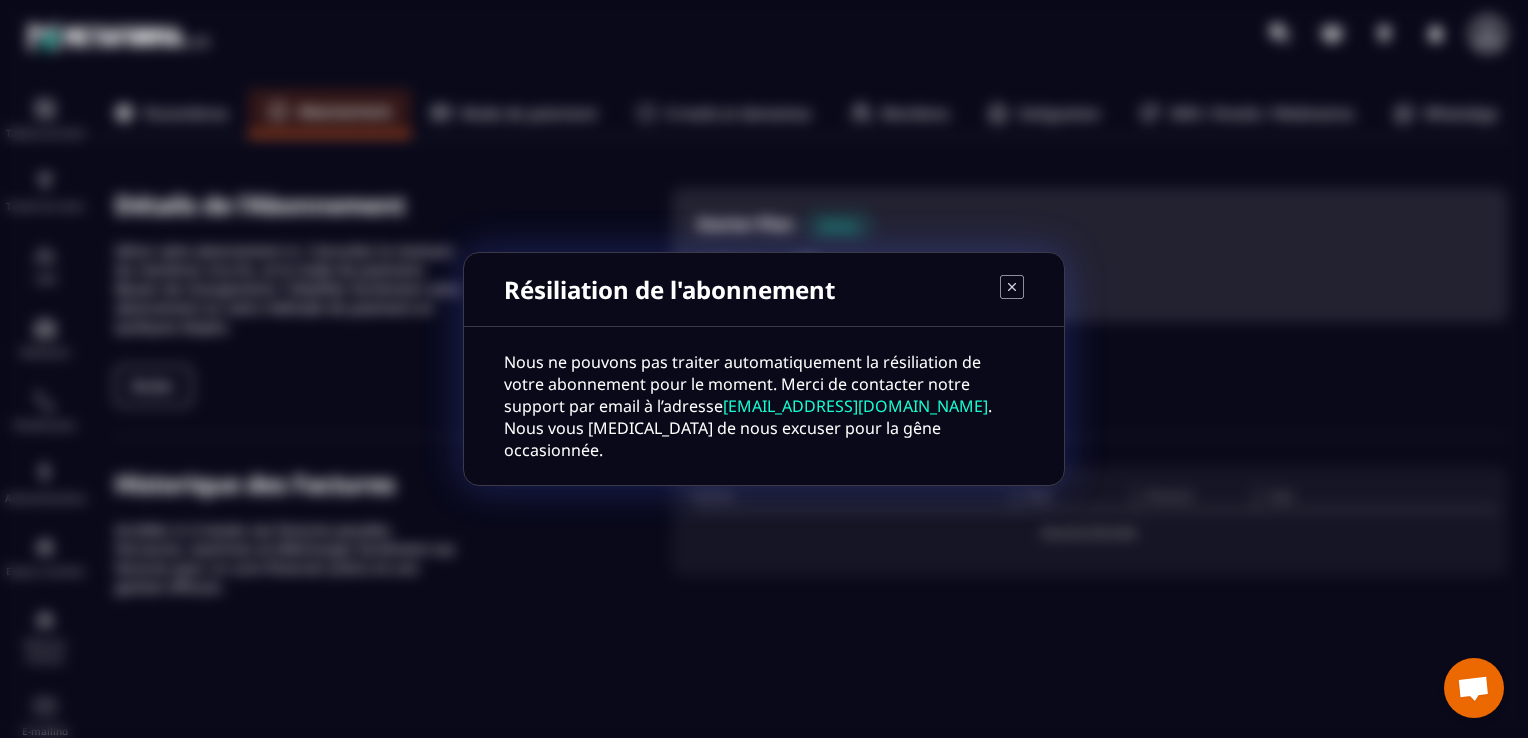 click 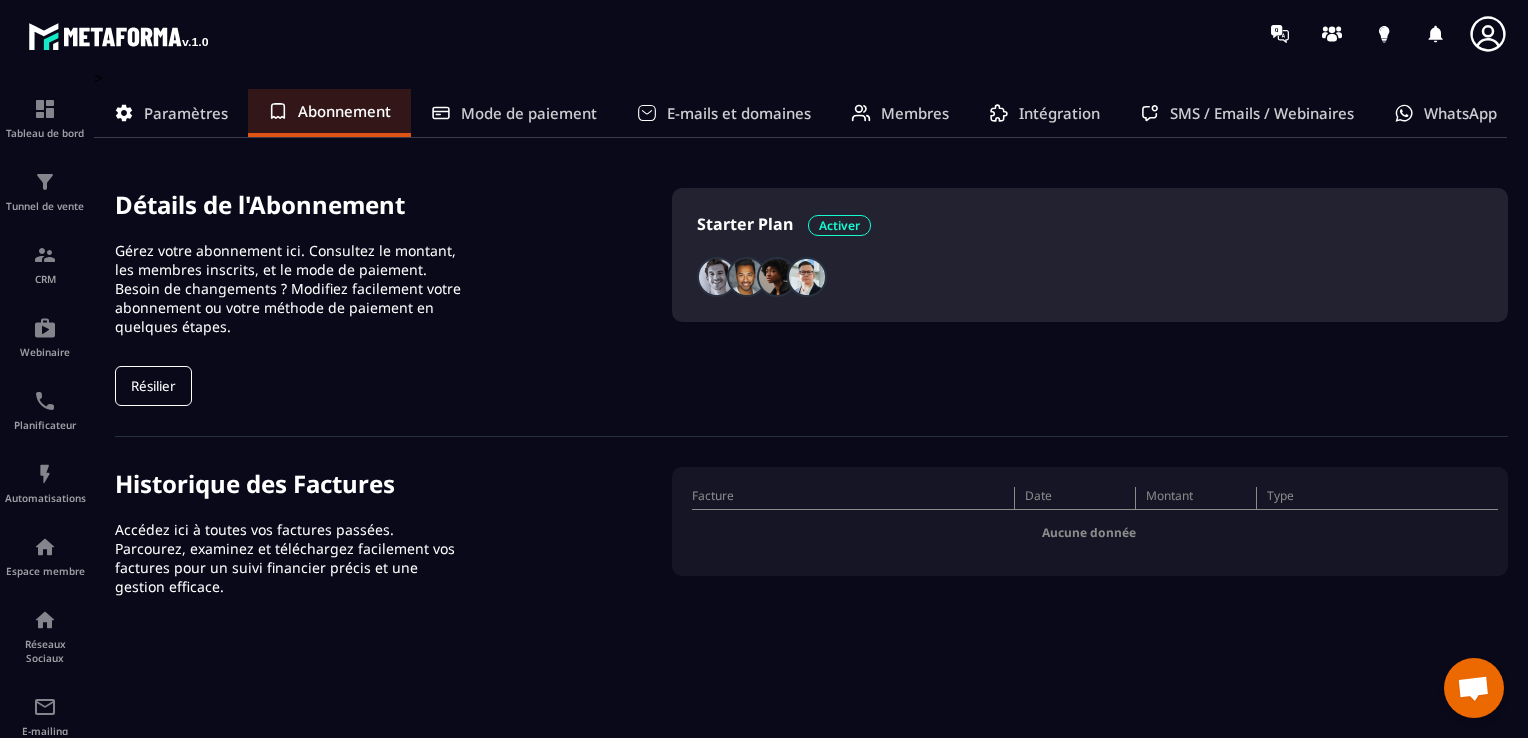 click on "Paramètres" at bounding box center (186, 113) 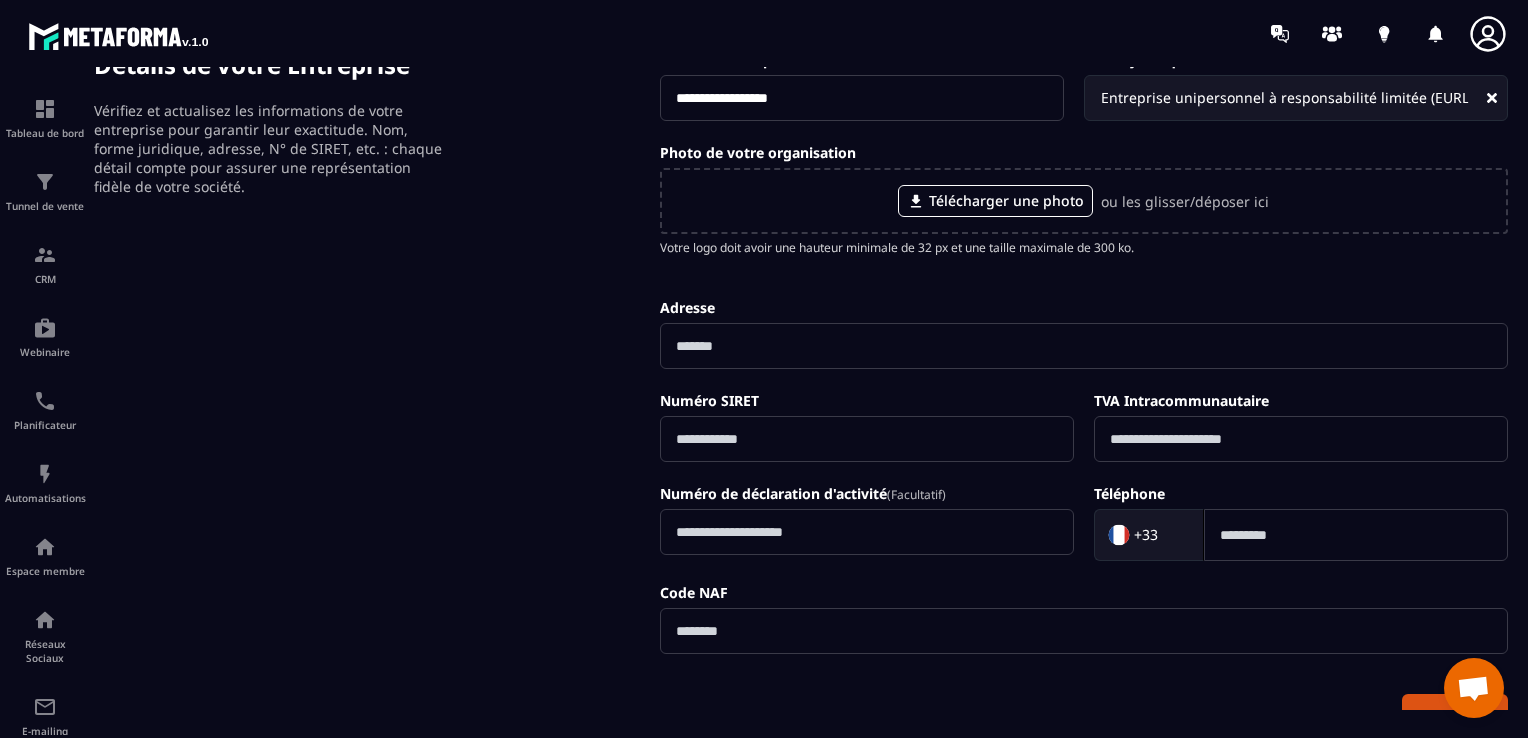 scroll, scrollTop: 0, scrollLeft: 0, axis: both 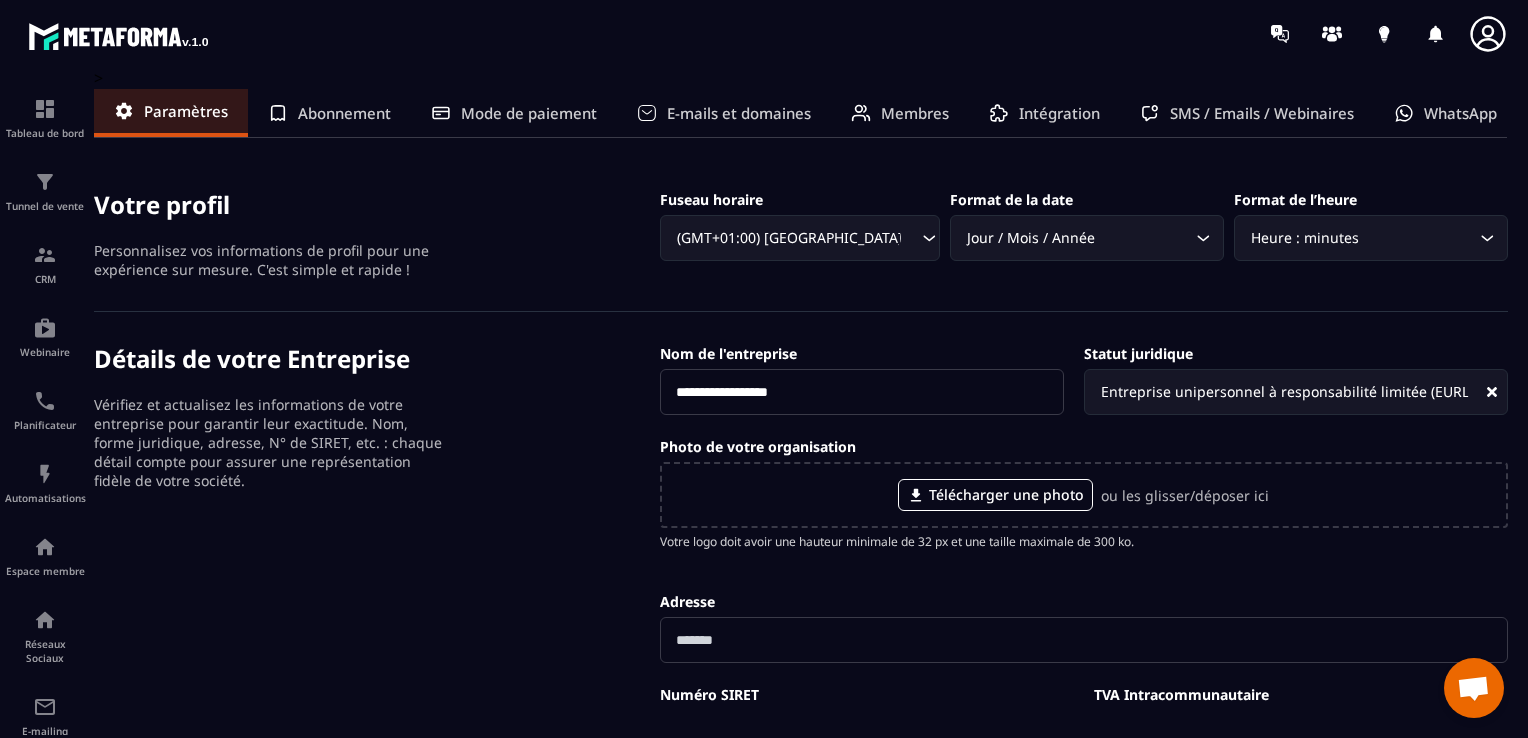 click on "Membres" at bounding box center [915, 113] 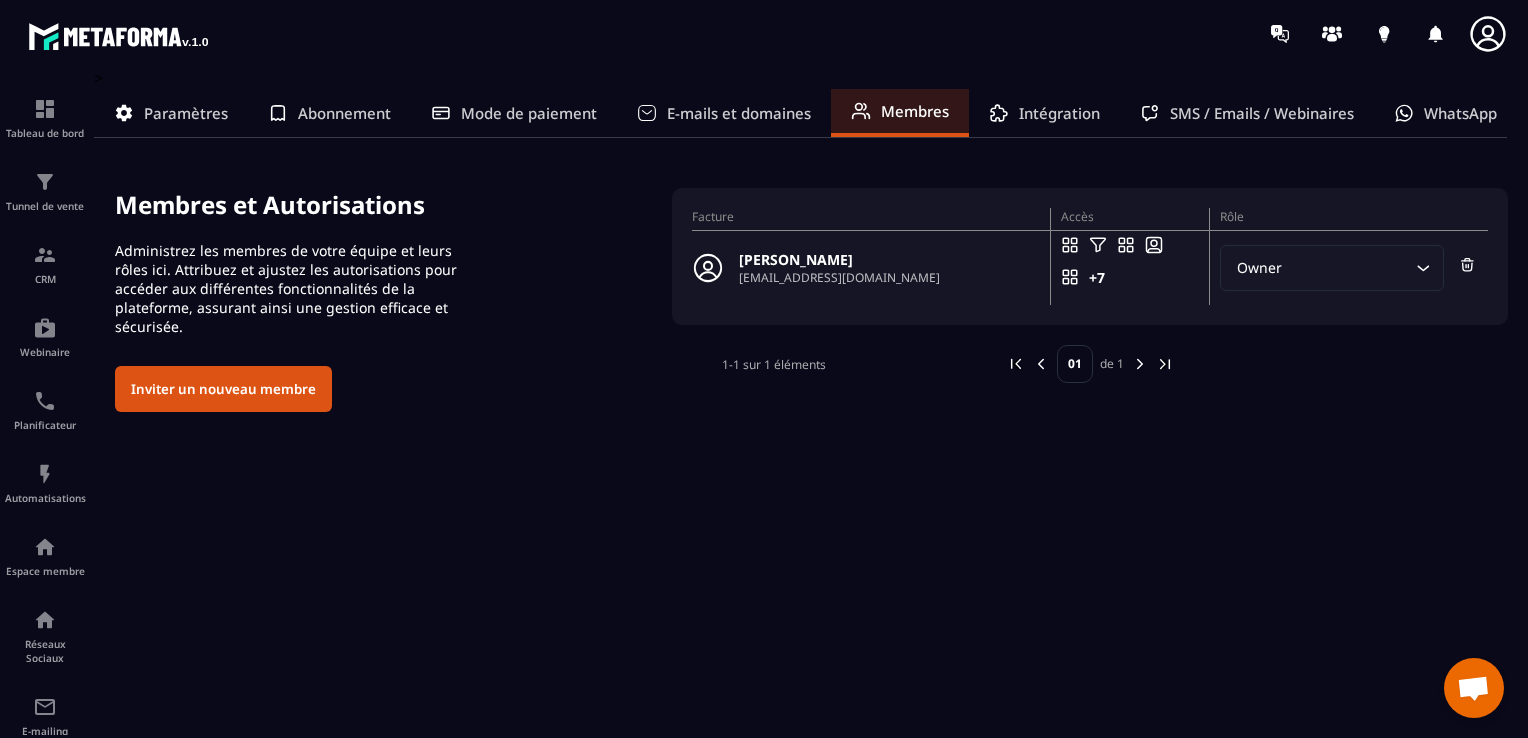 click on "Paramètres" at bounding box center (186, 113) 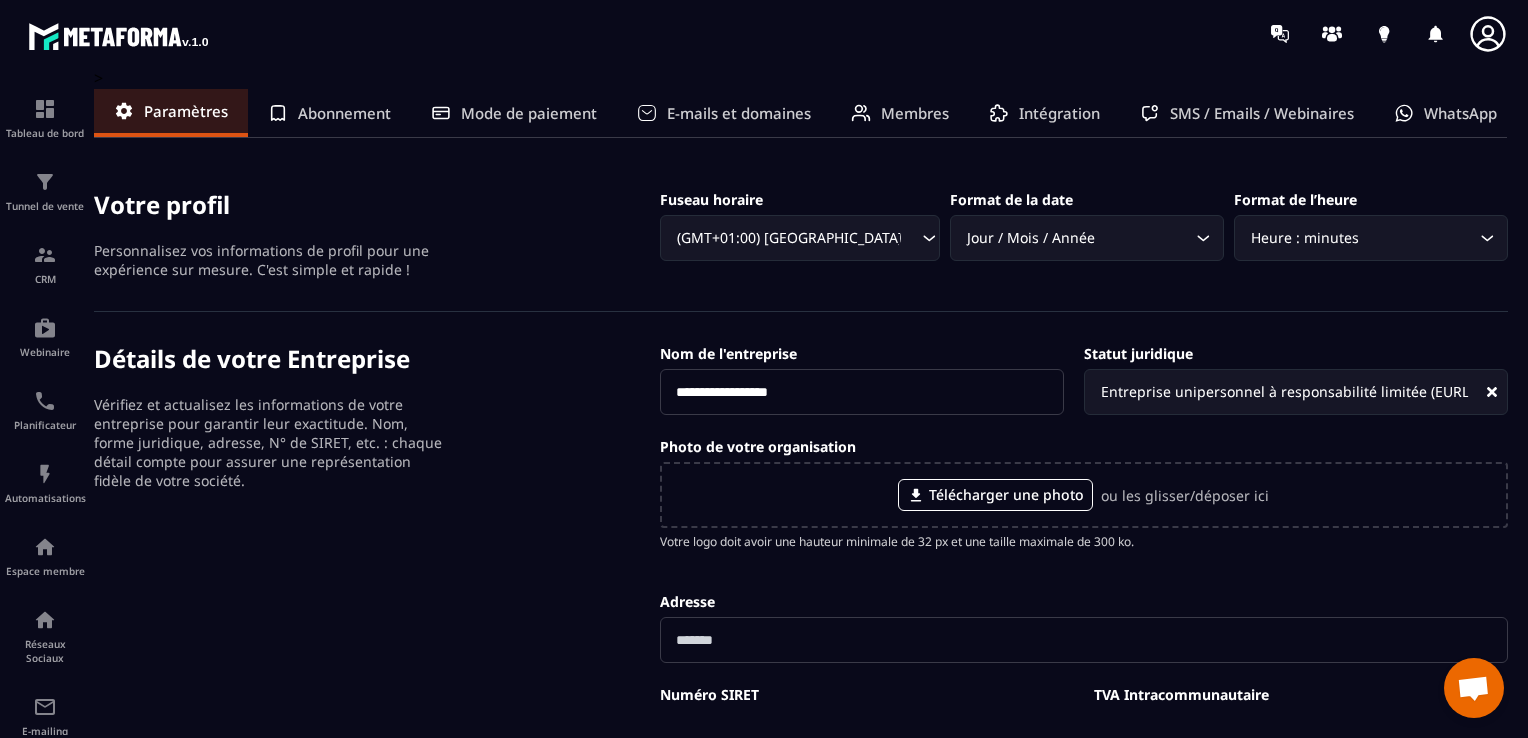 click on "Abonnement" 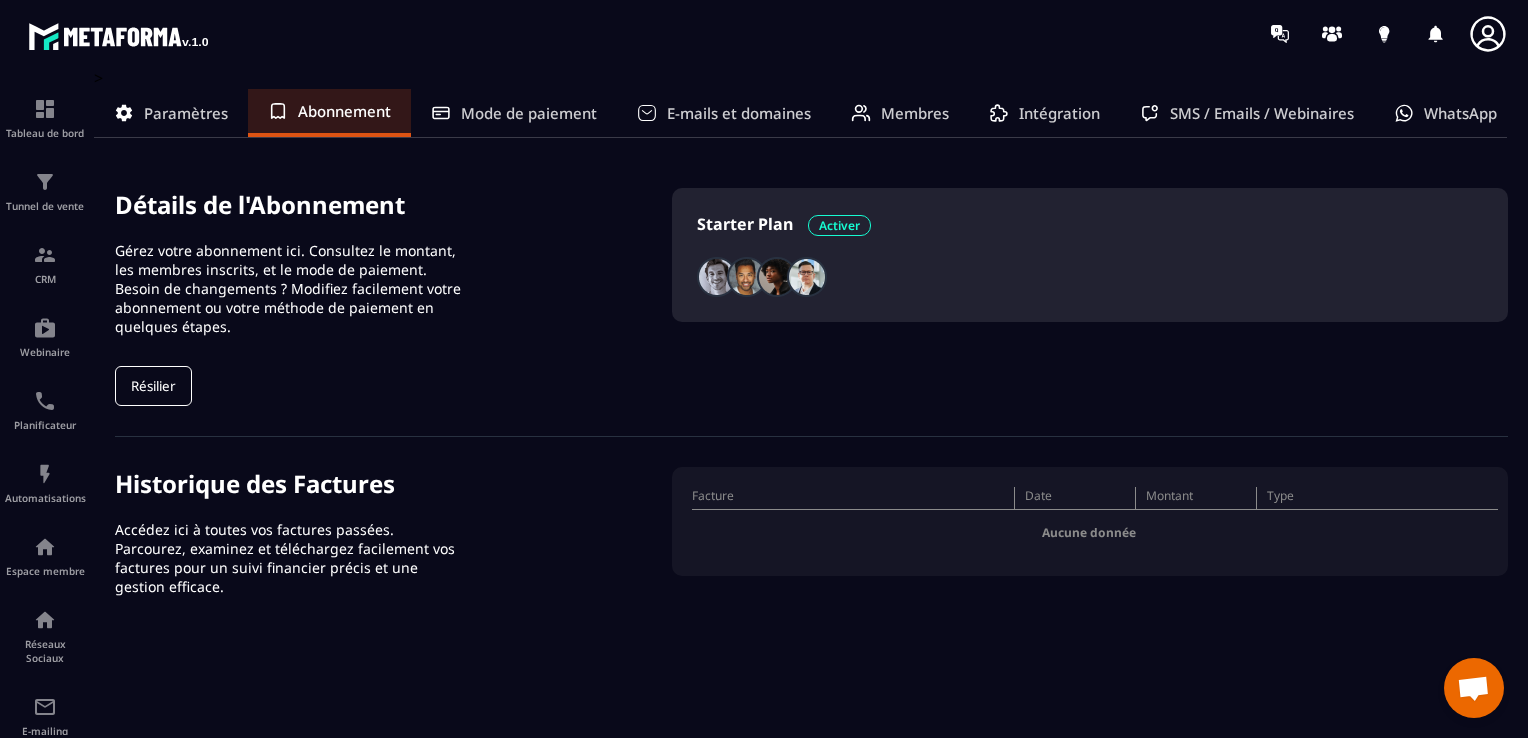 click on "Activer" at bounding box center (839, 225) 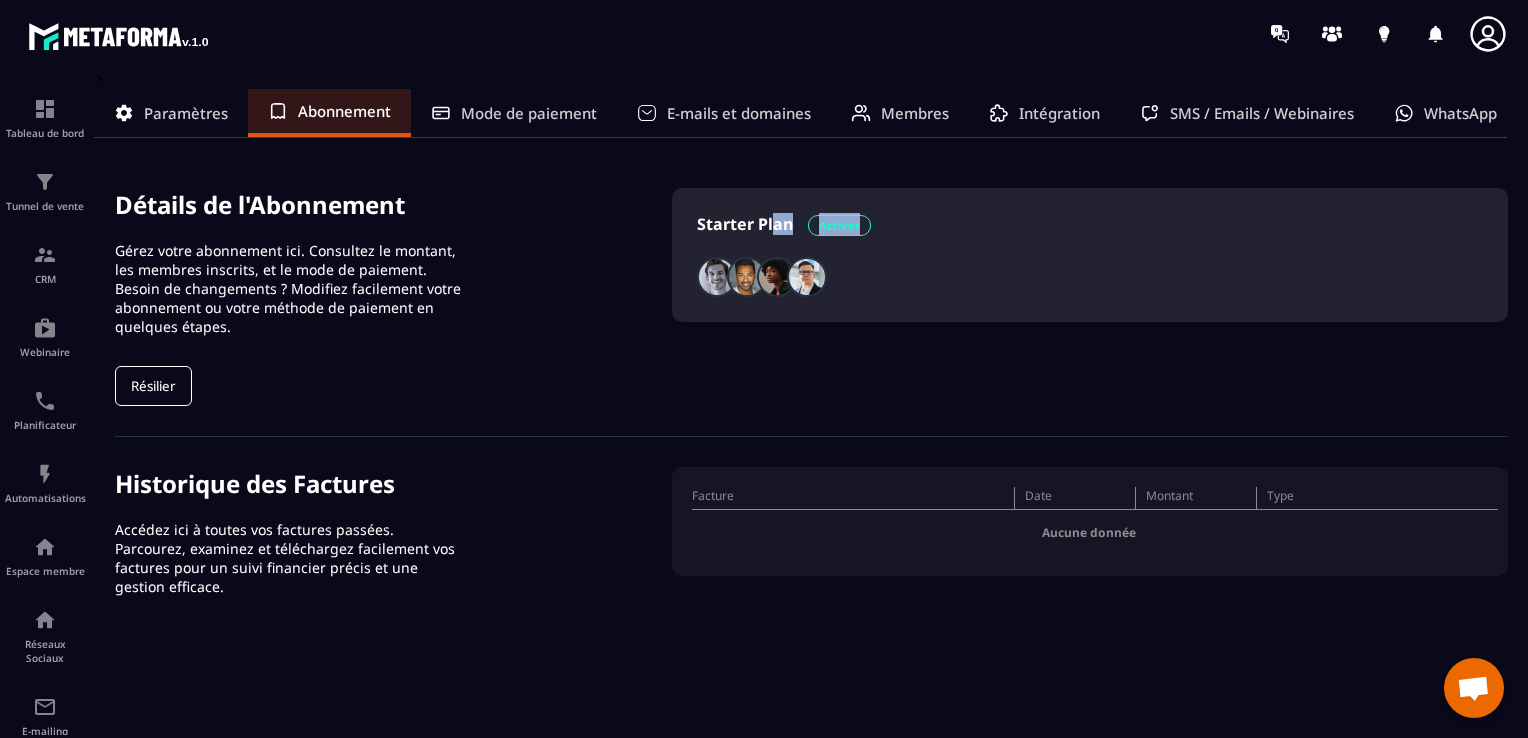 drag, startPoint x: 772, startPoint y: 238, endPoint x: 864, endPoint y: 225, distance: 92.91394 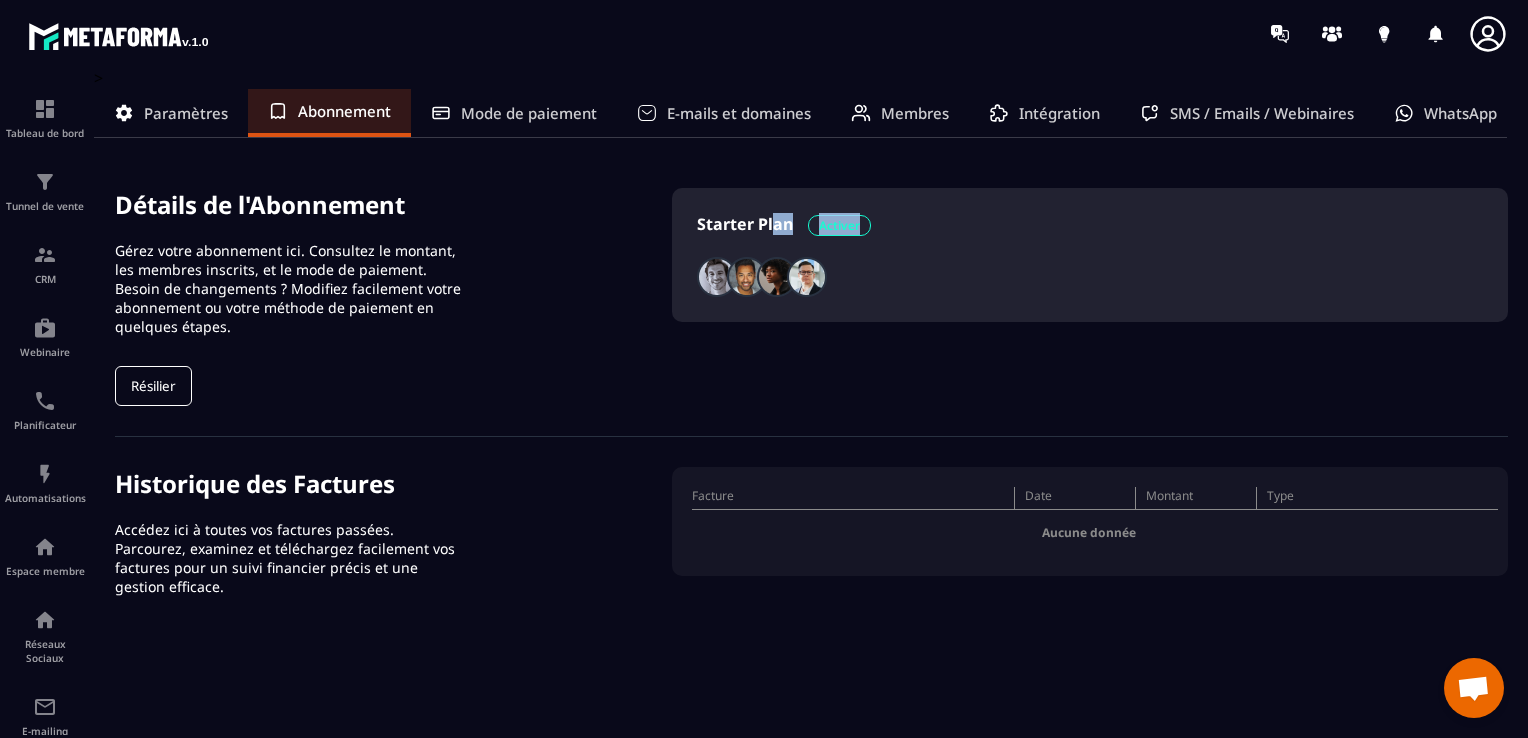 click on "Starter Plan  Activer" at bounding box center [1090, 227] 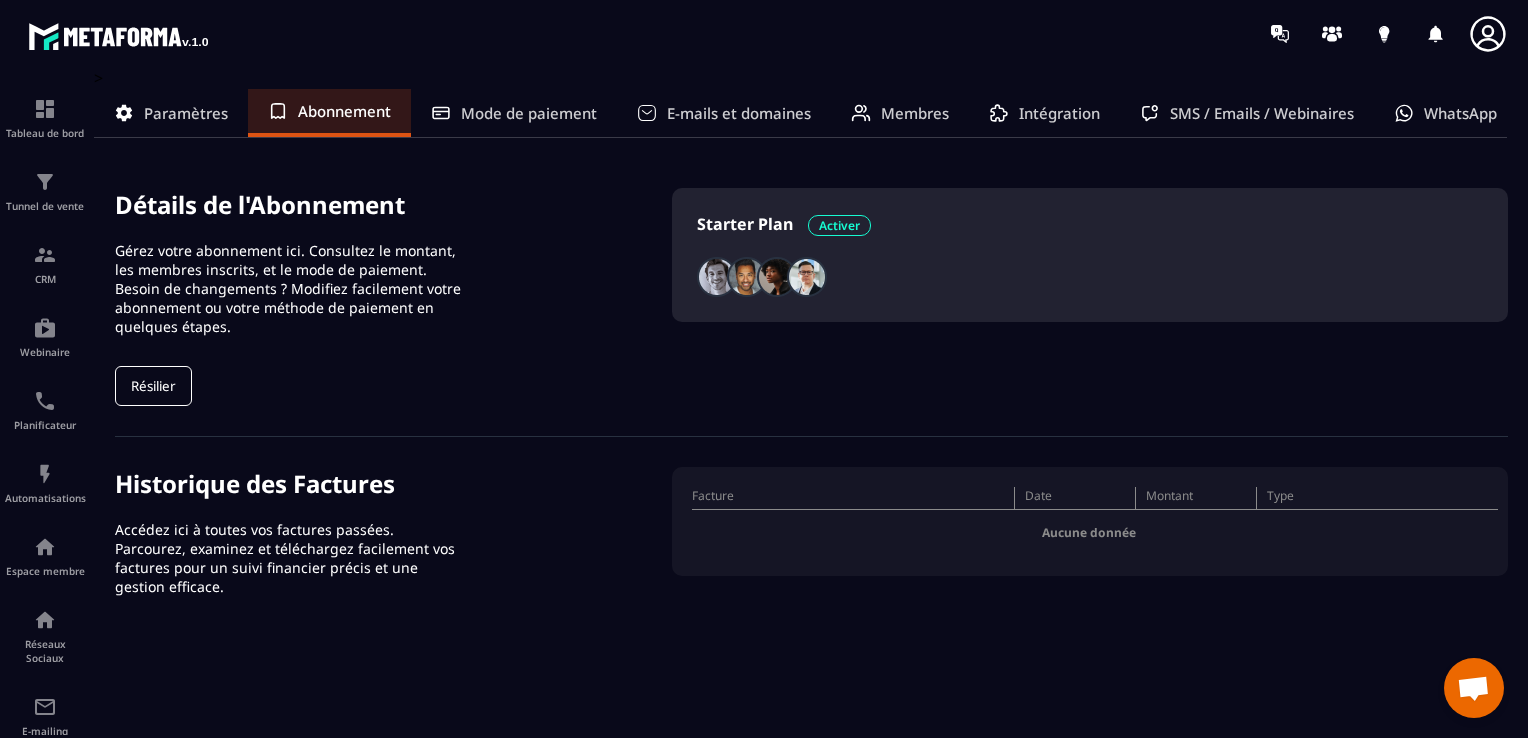 click on "Gérez votre abonnement ici. Consultez le montant, les membres inscrits, et le mode de paiement. Besoin de changements ? Modifiez facilement votre abonnement ou votre méthode de paiement en quelques étapes." at bounding box center [290, 288] 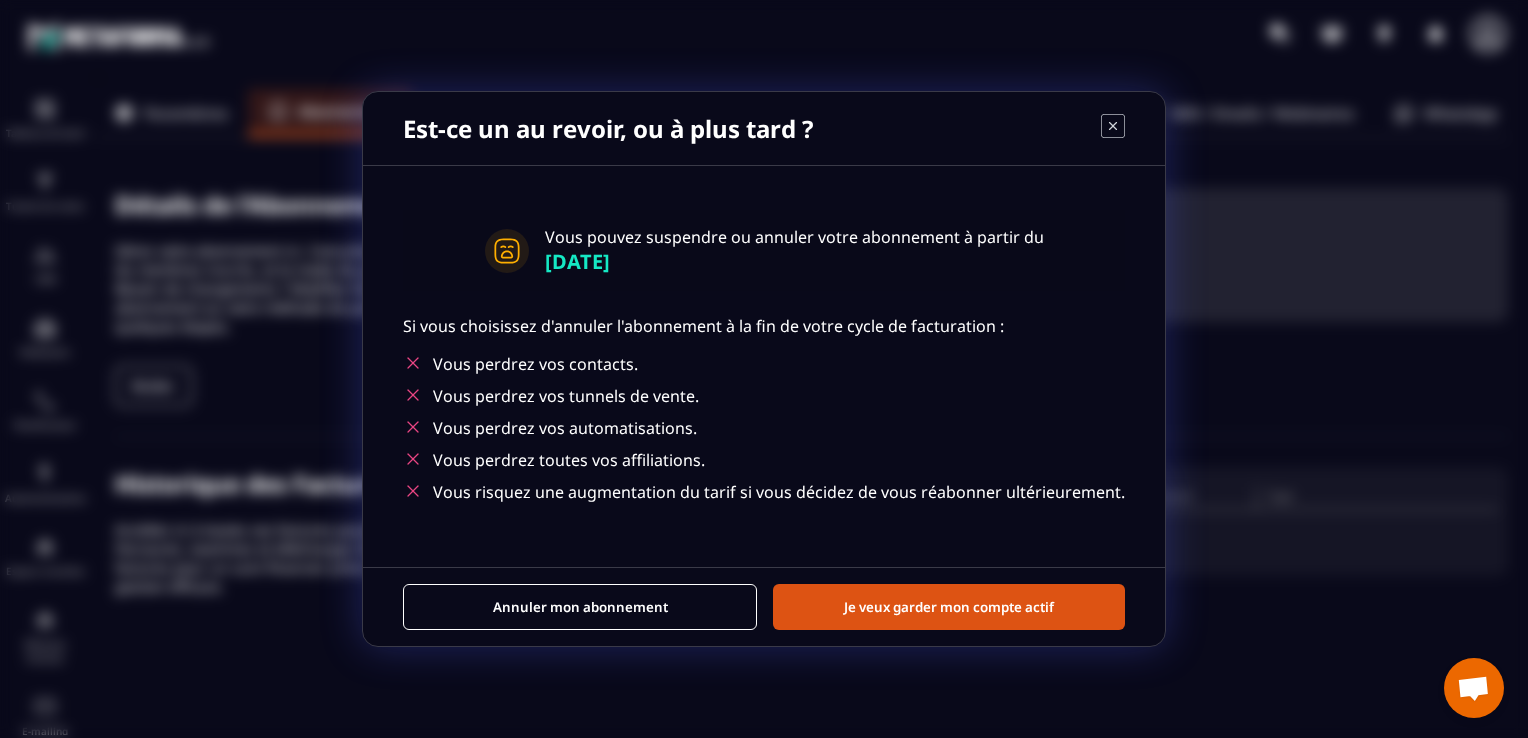 click on "Annuler mon abonnement" at bounding box center (580, 607) 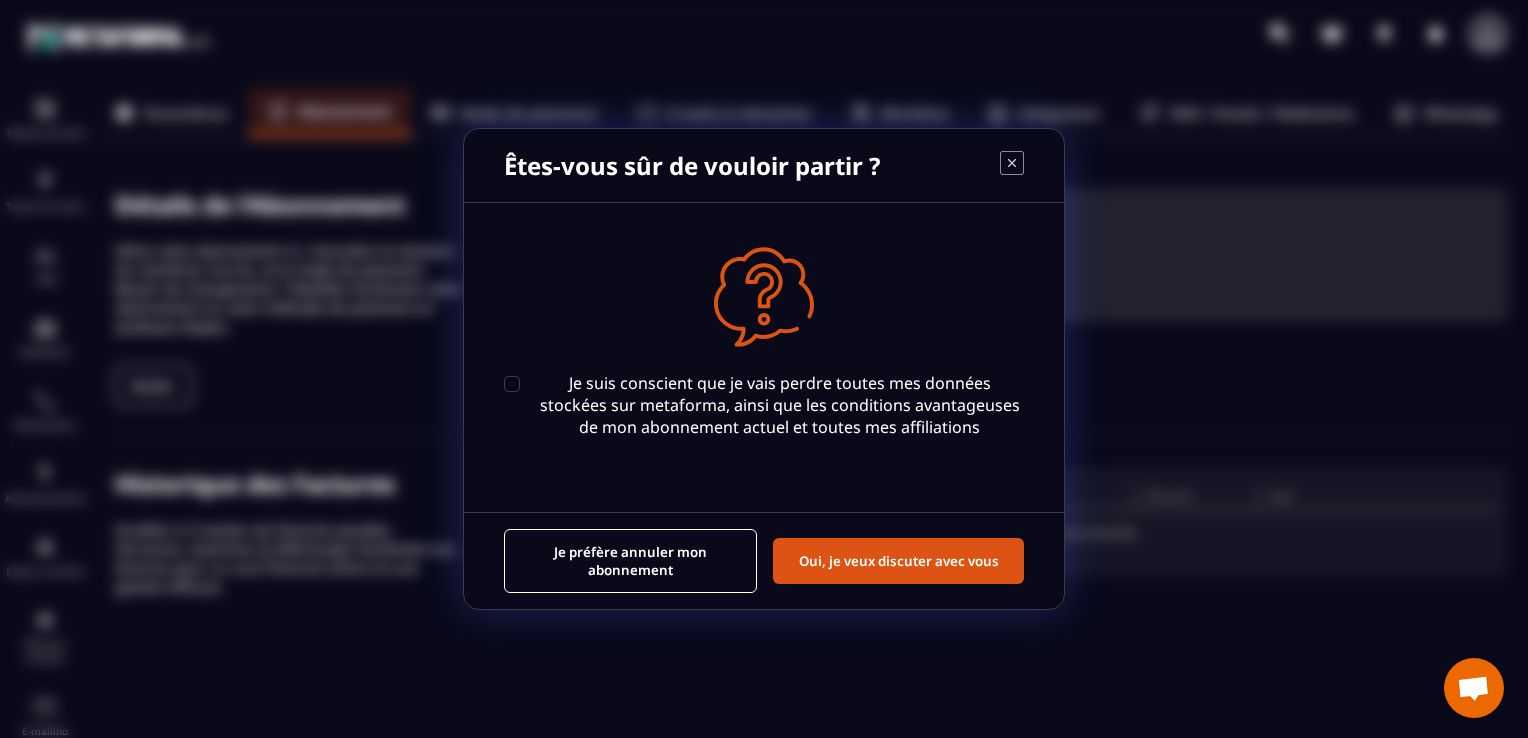 click on "Je suis conscient que je vais perdre toutes mes données stockées sur metaforma, ainsi que les conditions avantageuses de mon abonnement actuel et toutes mes affiliations" at bounding box center [764, 405] 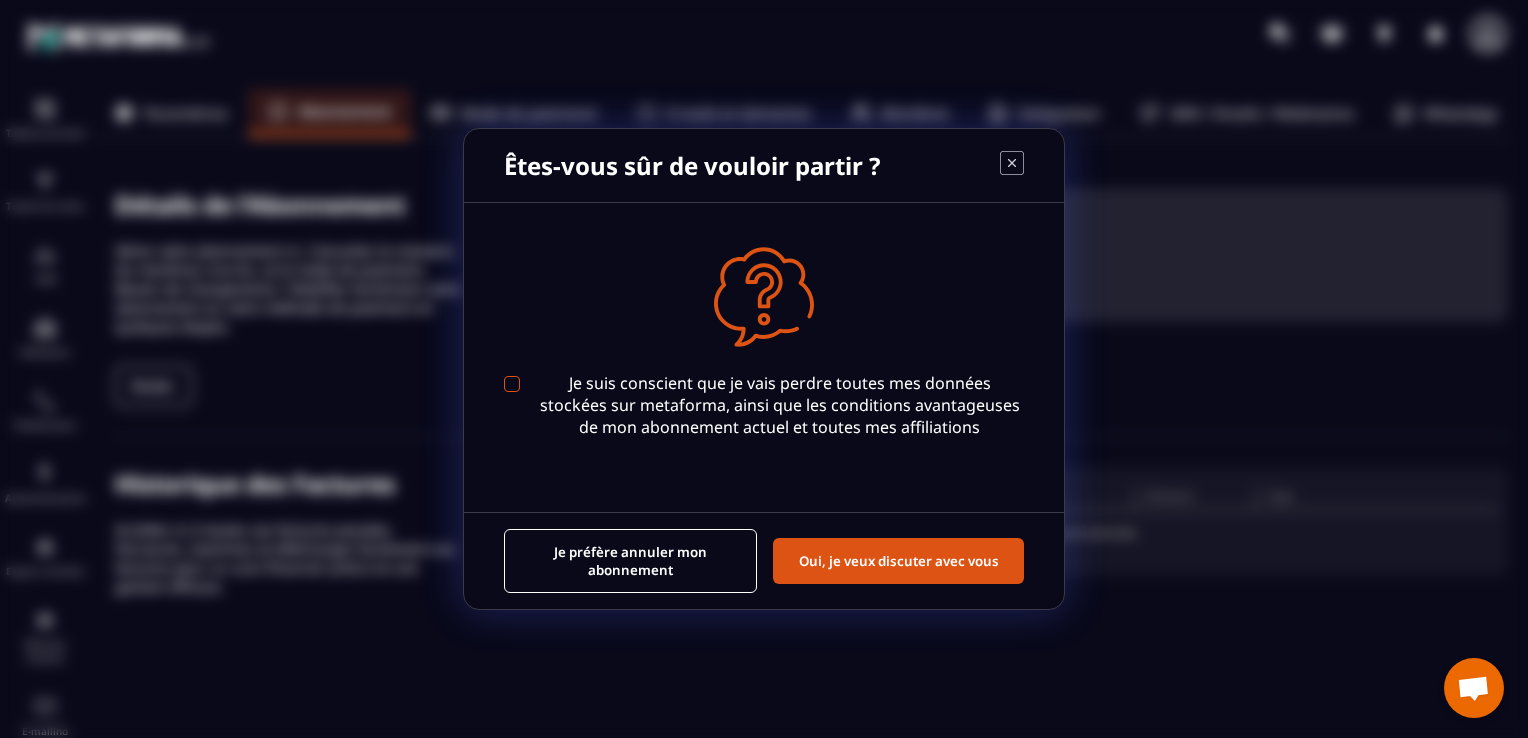 click at bounding box center [512, 384] 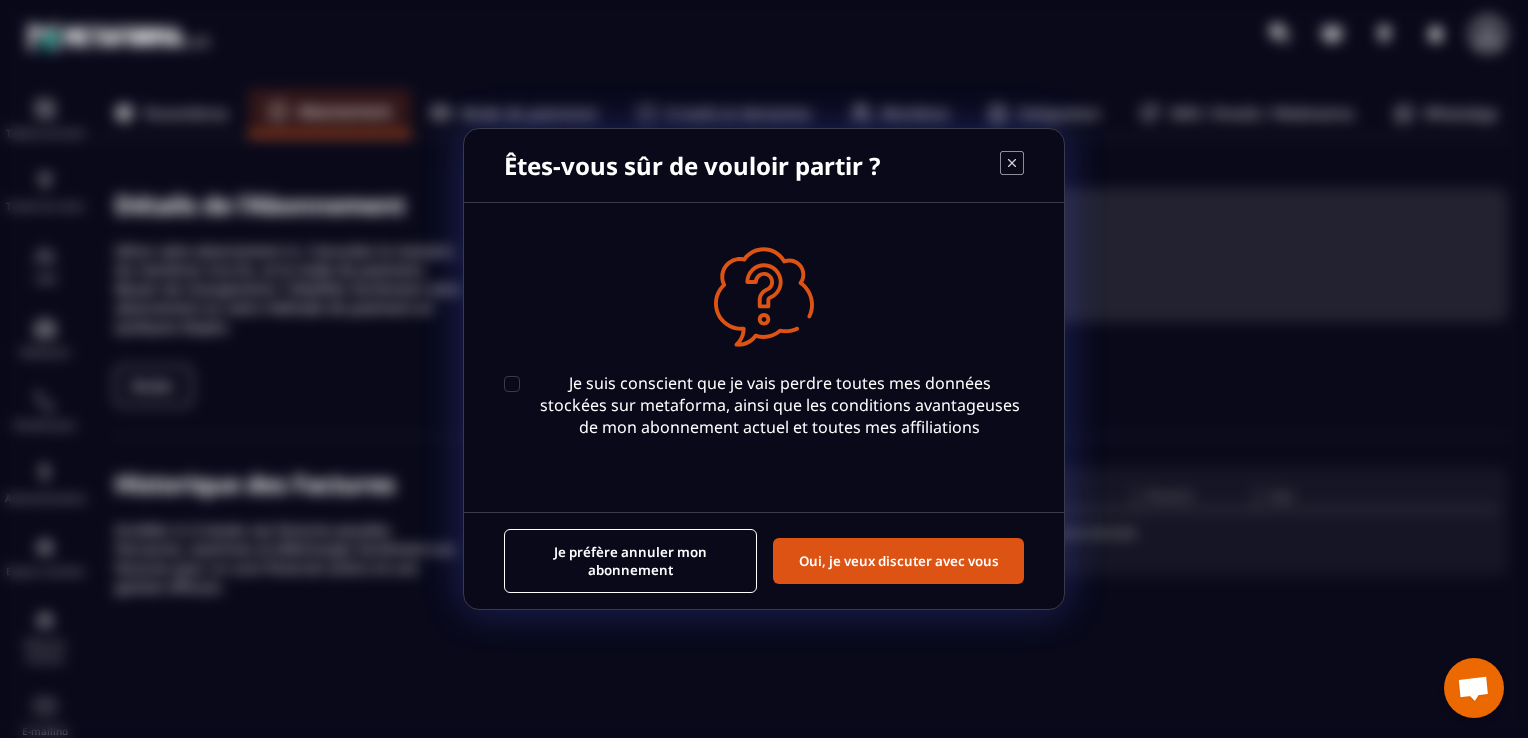 click on "Je préfère annuler mon abonnement" at bounding box center (630, 561) 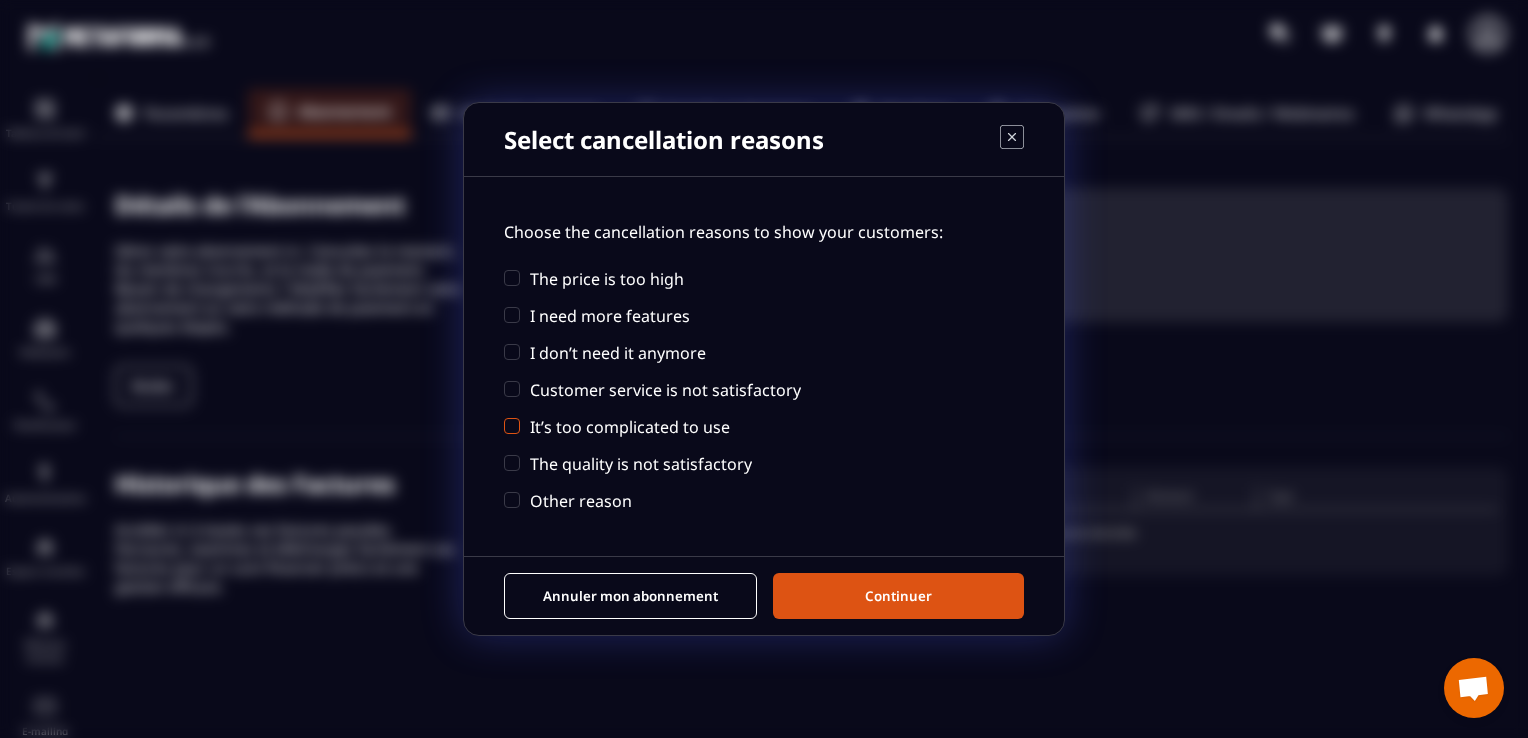 click at bounding box center [512, 426] 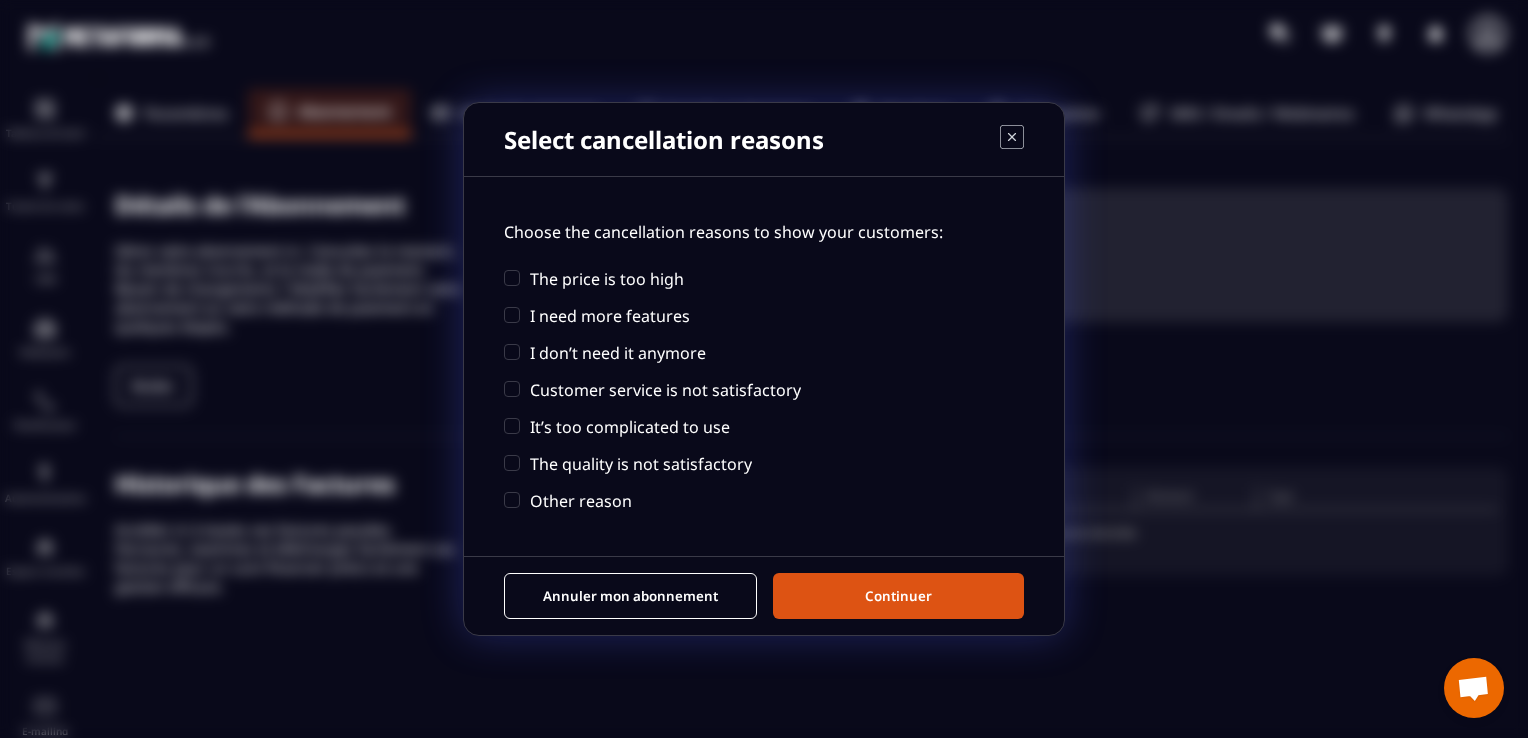 click on "Annuler mon abonnement" at bounding box center (630, 596) 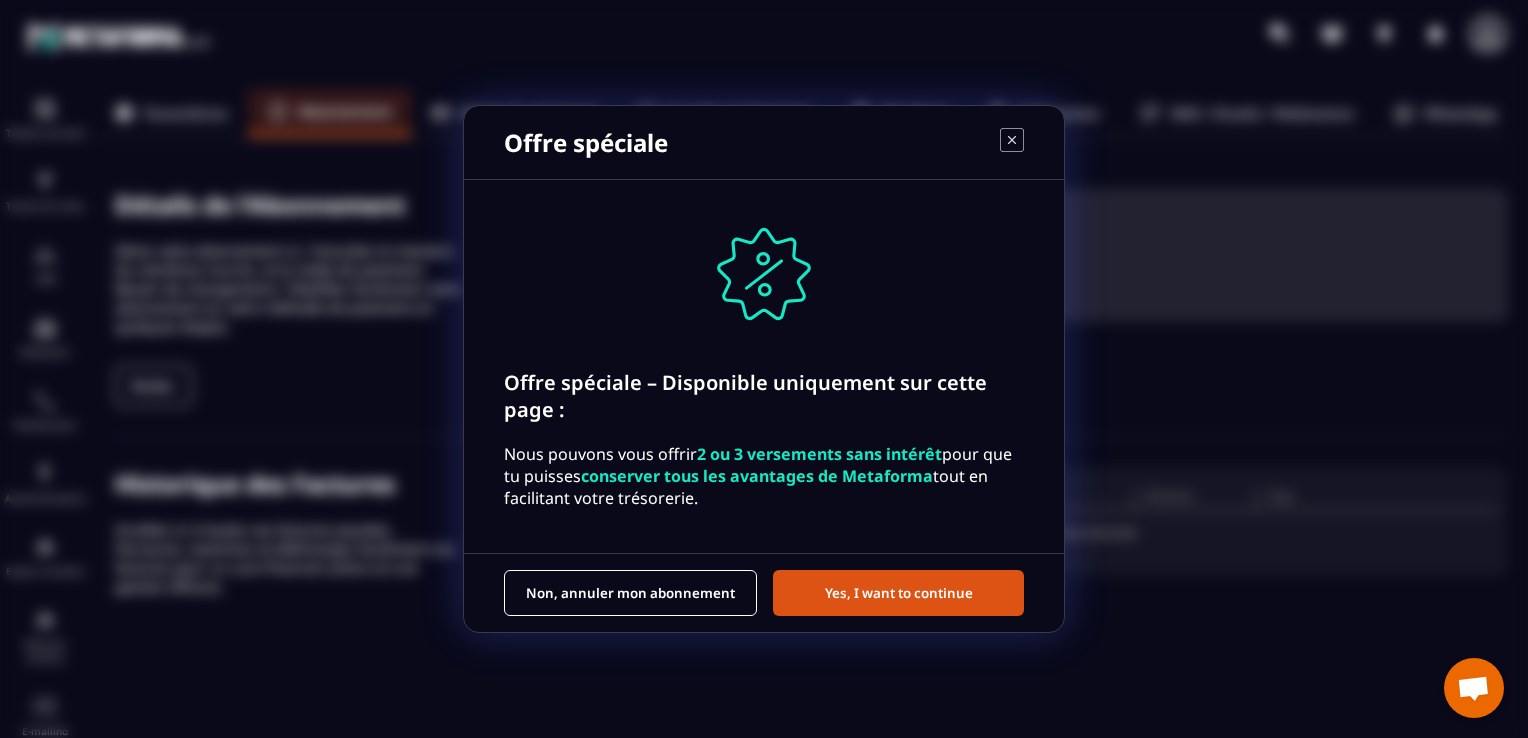 click on "Non, annuler mon abonnement" at bounding box center (630, 593) 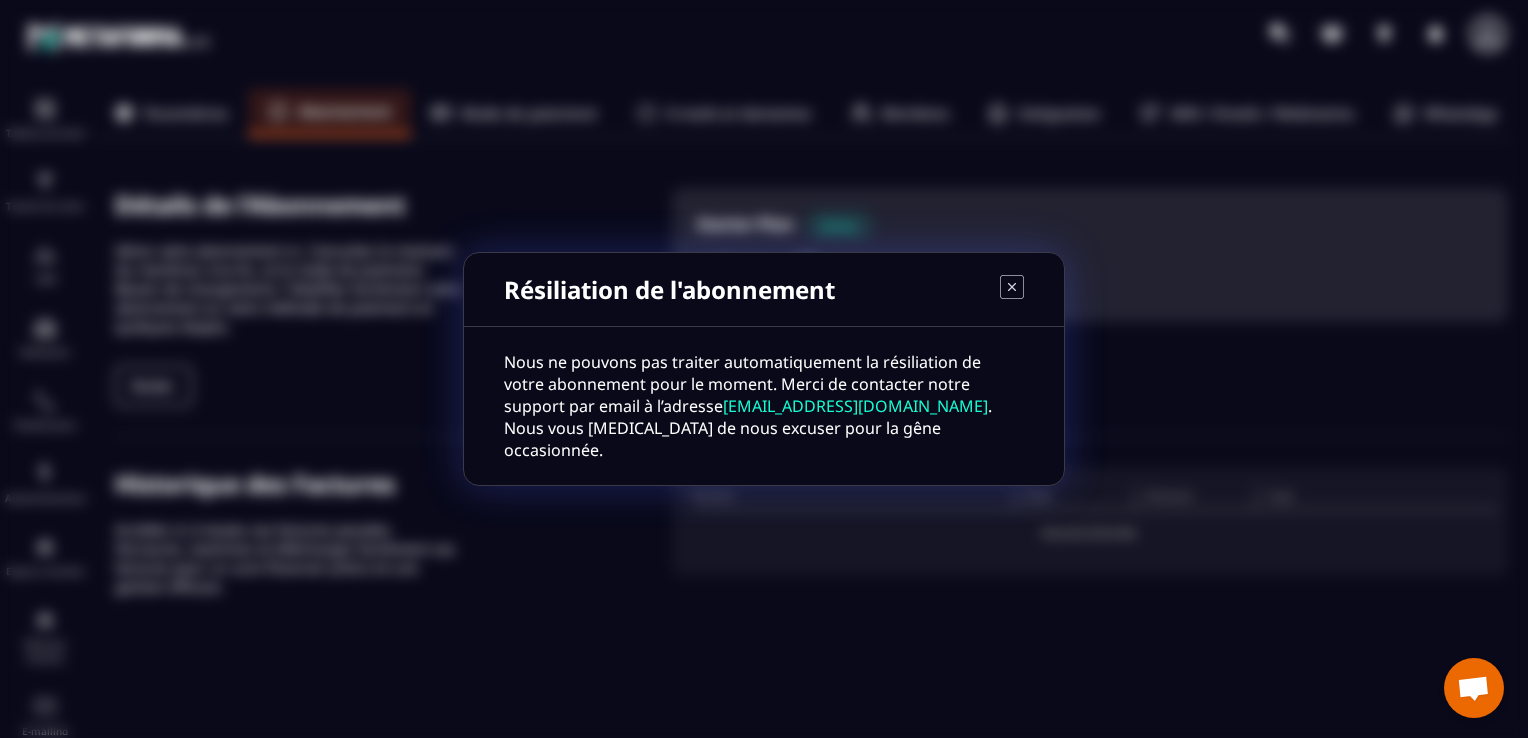 click 